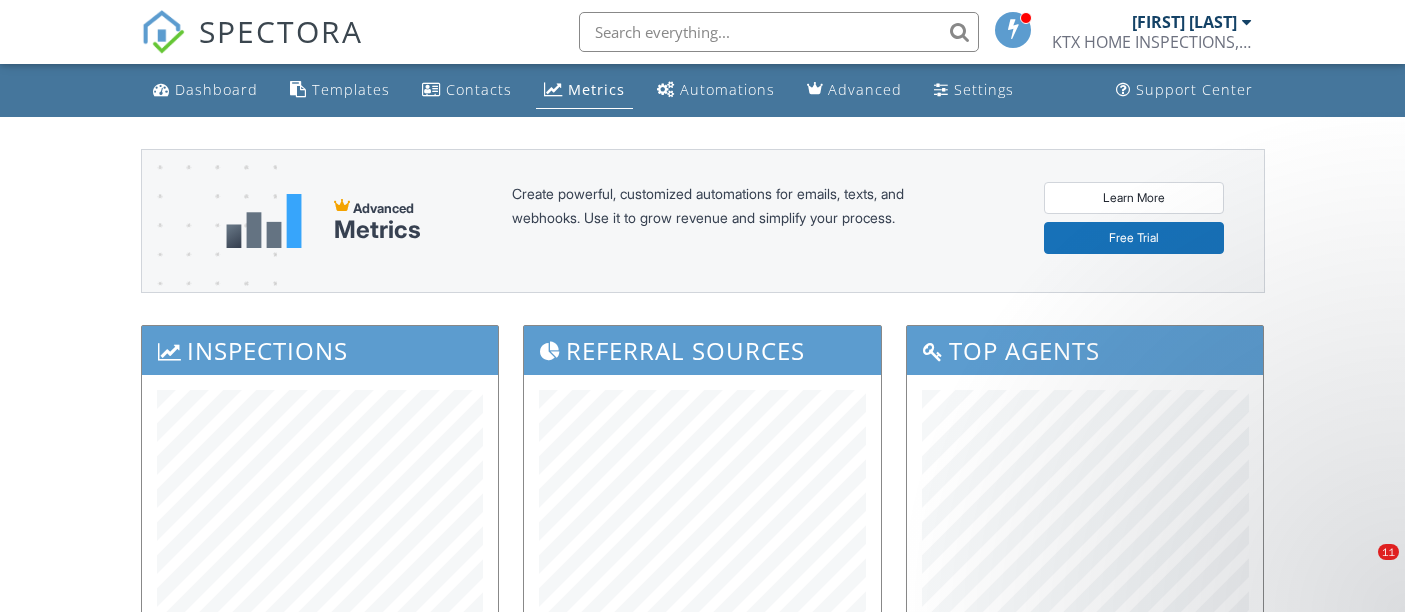 scroll, scrollTop: 111, scrollLeft: 0, axis: vertical 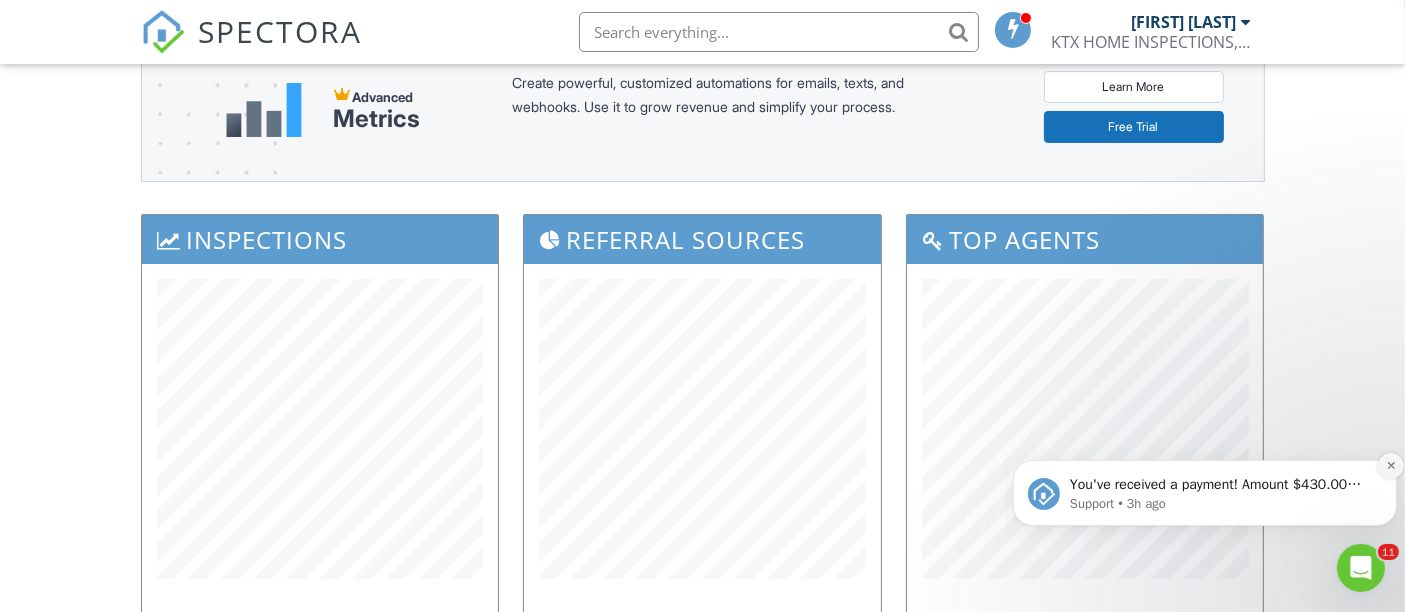 click 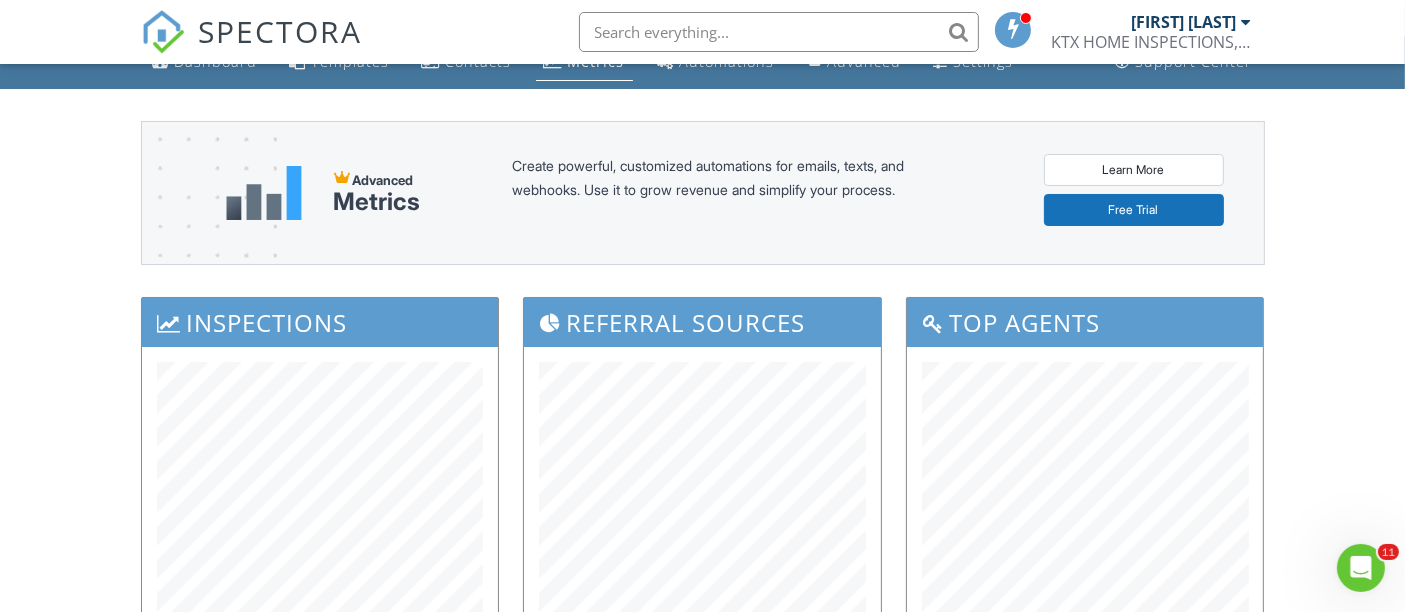 scroll, scrollTop: 0, scrollLeft: 0, axis: both 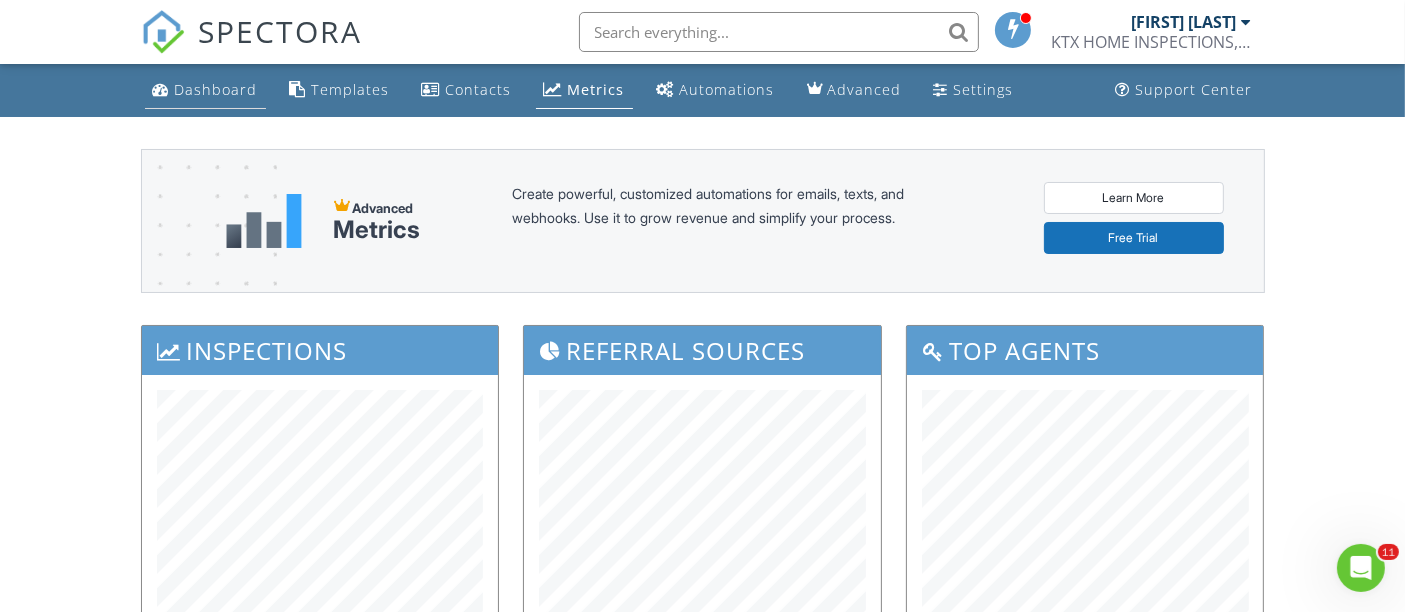 click on "Dashboard" at bounding box center (216, 89) 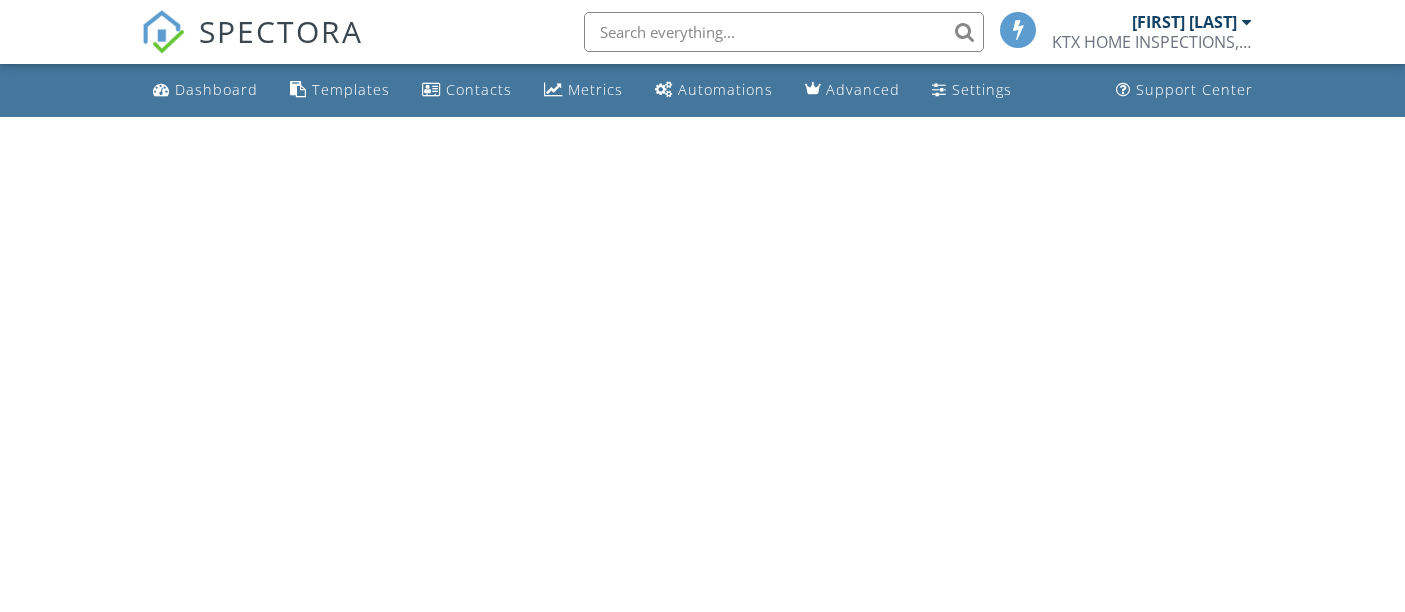 scroll, scrollTop: 0, scrollLeft: 0, axis: both 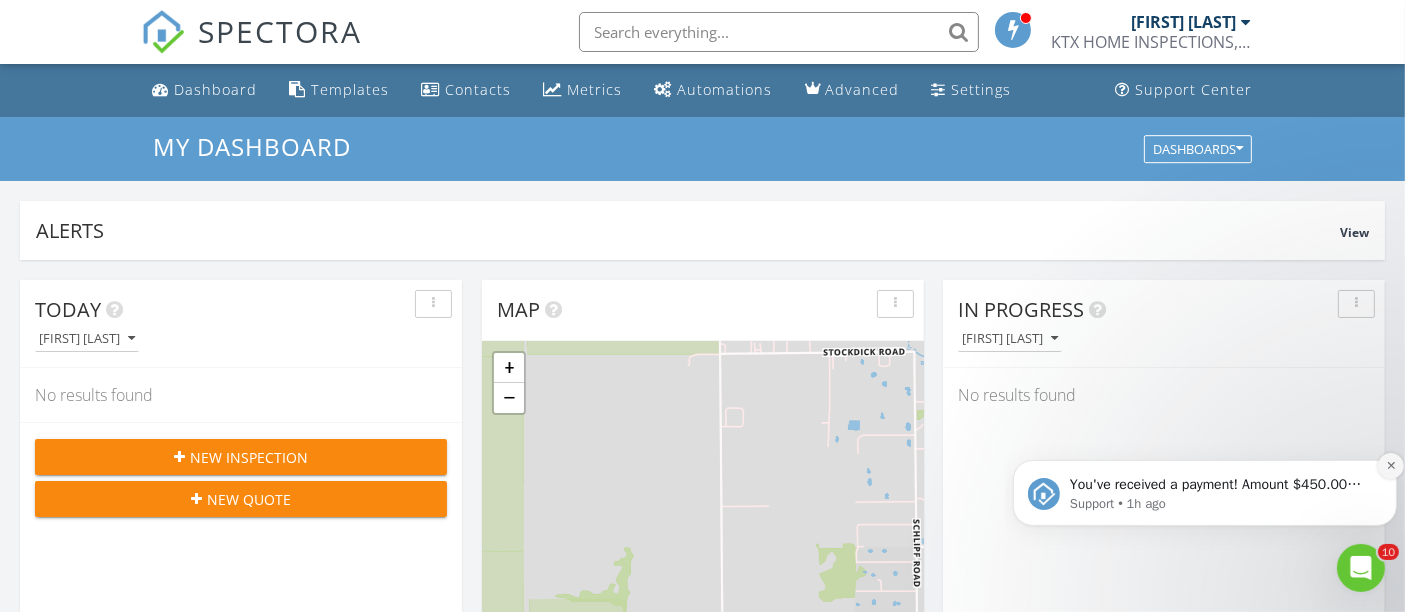 click 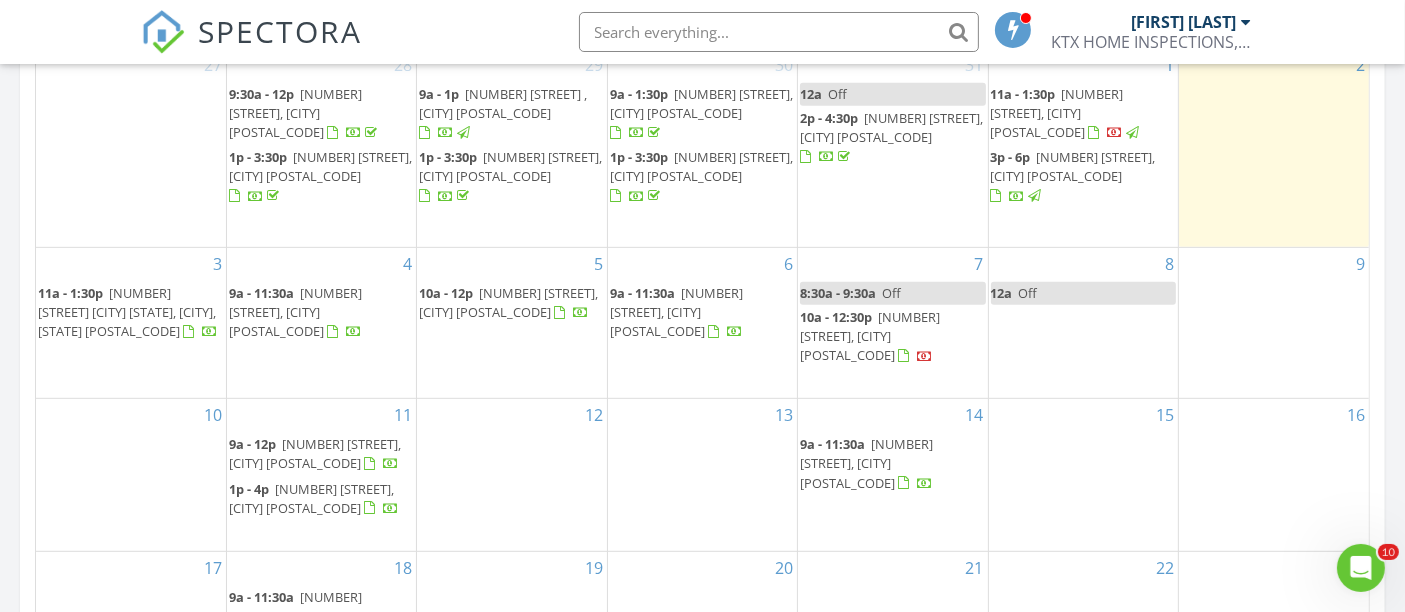 scroll, scrollTop: 777, scrollLeft: 0, axis: vertical 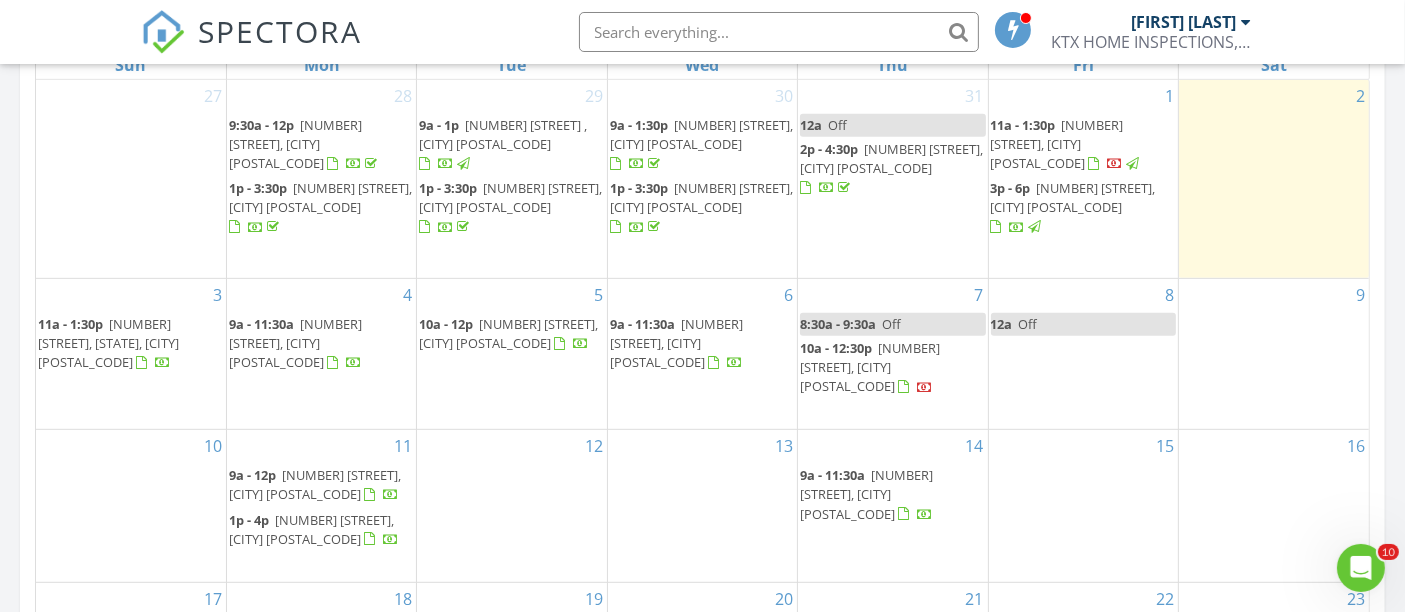 click on "4
9a - 11:30a
3114 Whetrock Ln, Sugar Land 77479" at bounding box center [321, 354] 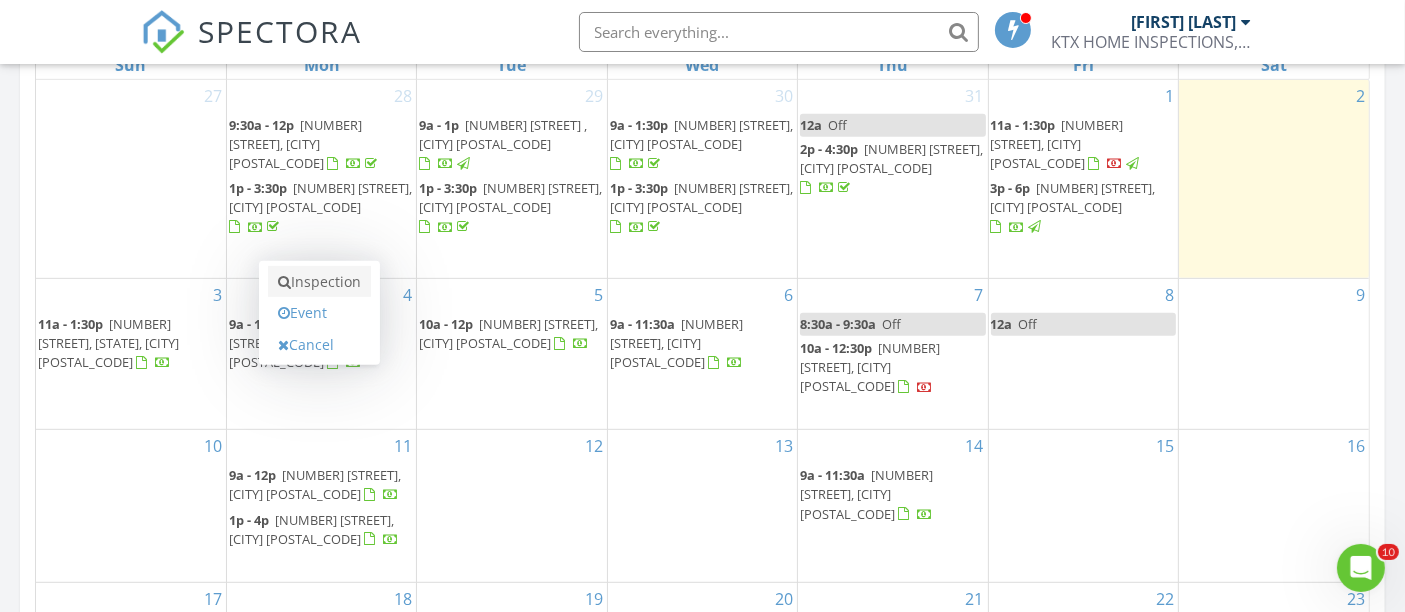 click on "Inspection" at bounding box center (319, 282) 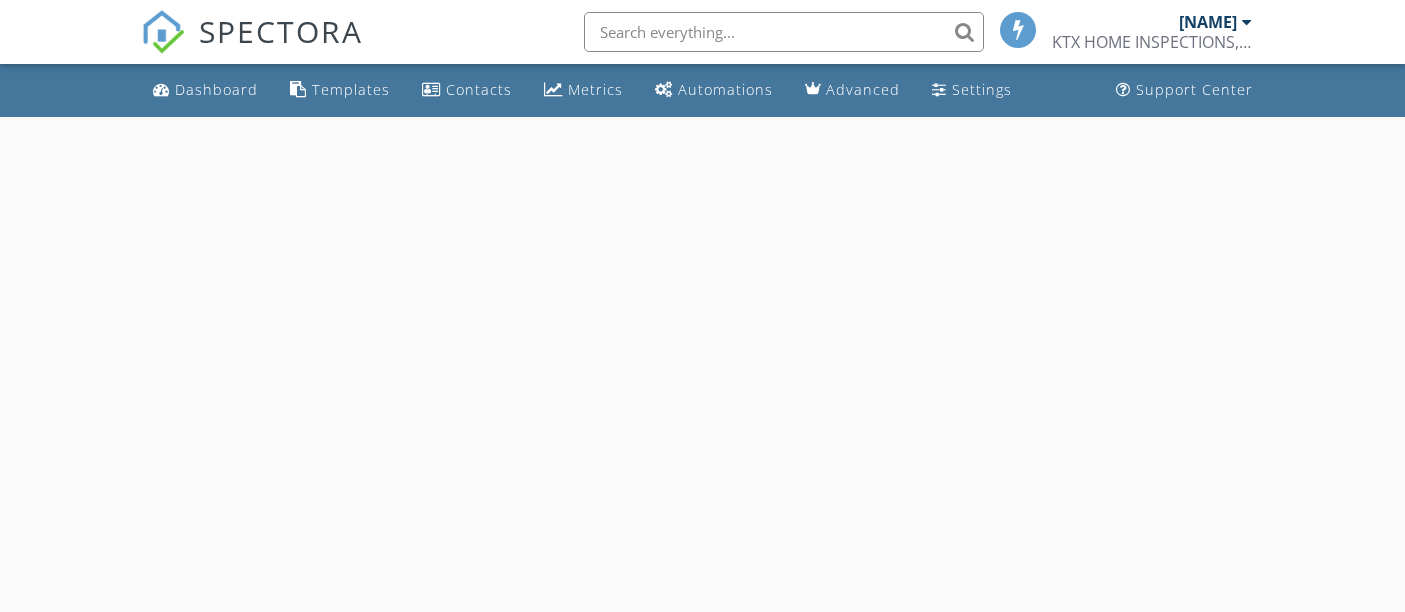 scroll, scrollTop: 0, scrollLeft: 0, axis: both 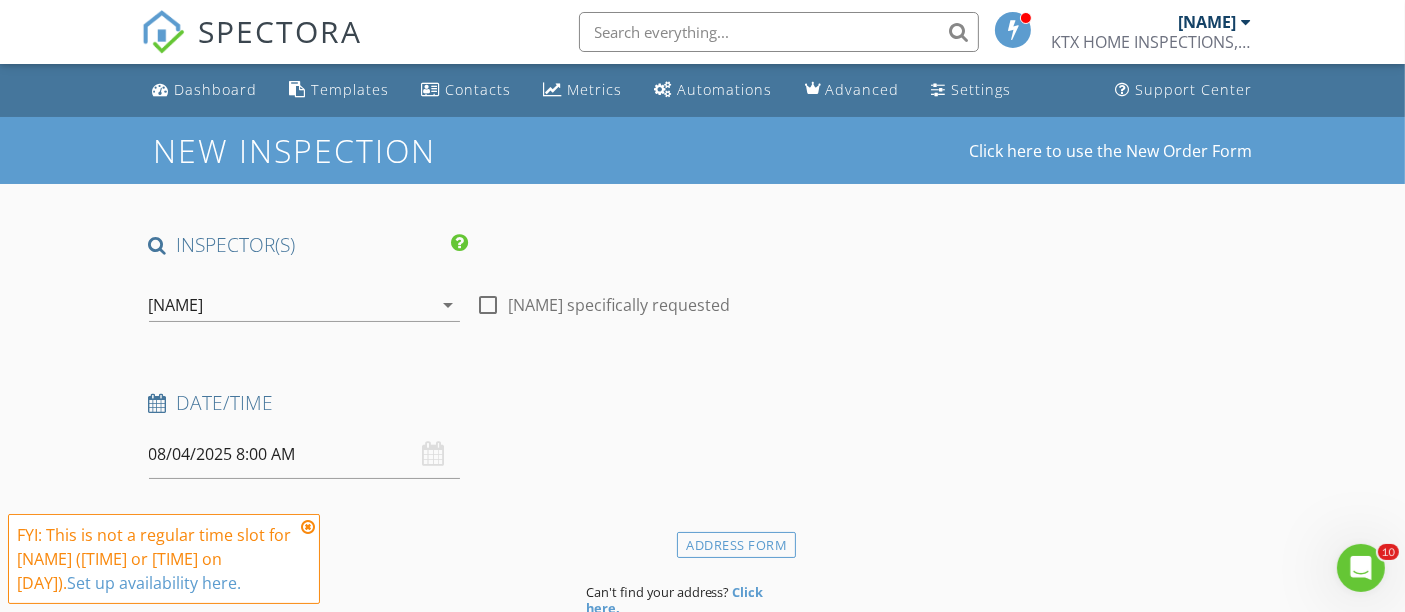 click at bounding box center (308, 527) 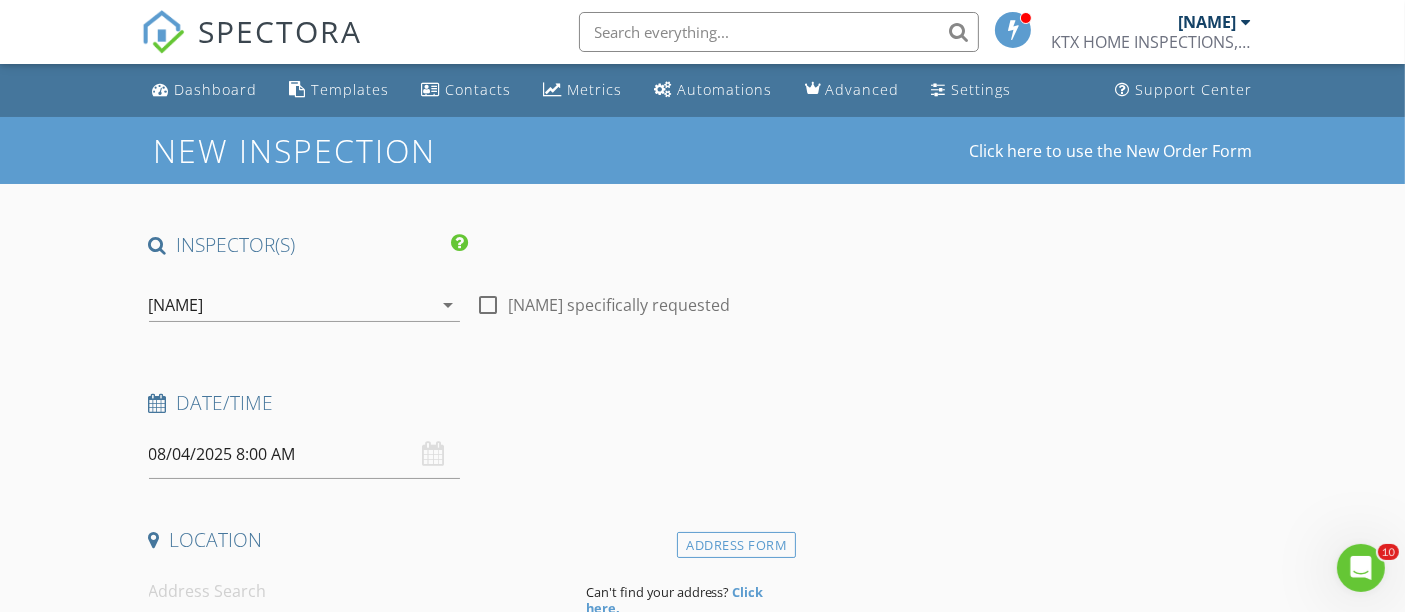 click at bounding box center (488, 305) 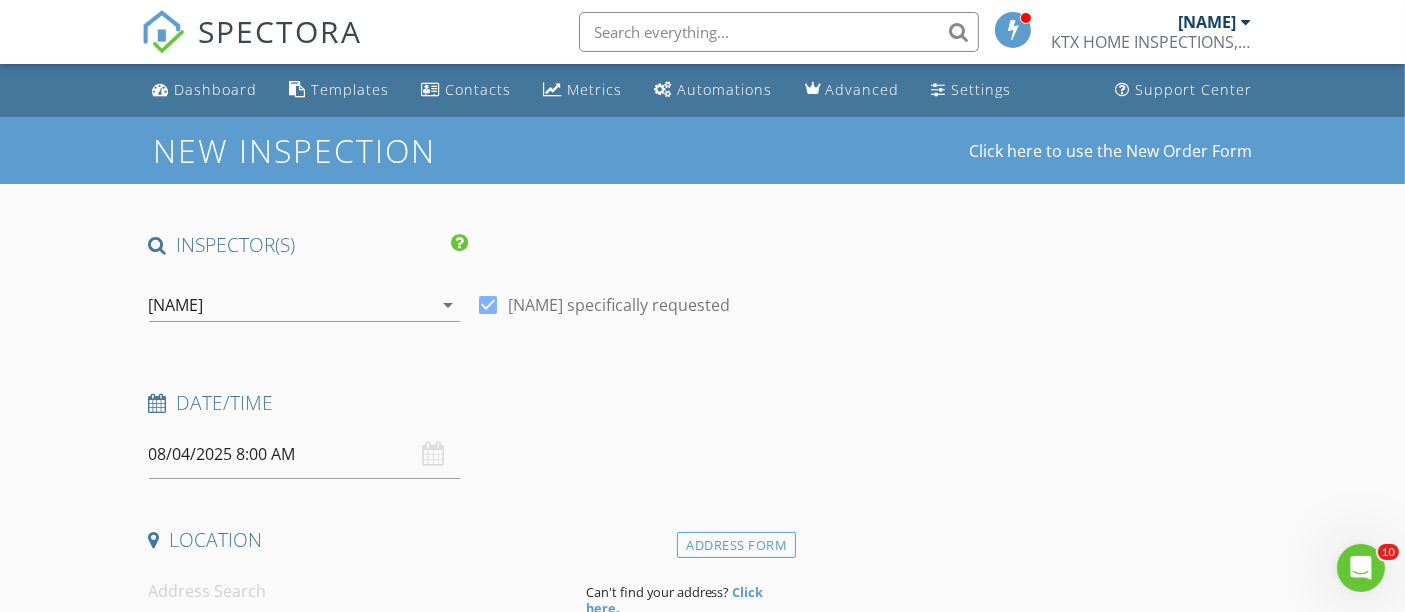 click on "08/04/2025 8:00 AM" at bounding box center (305, 454) 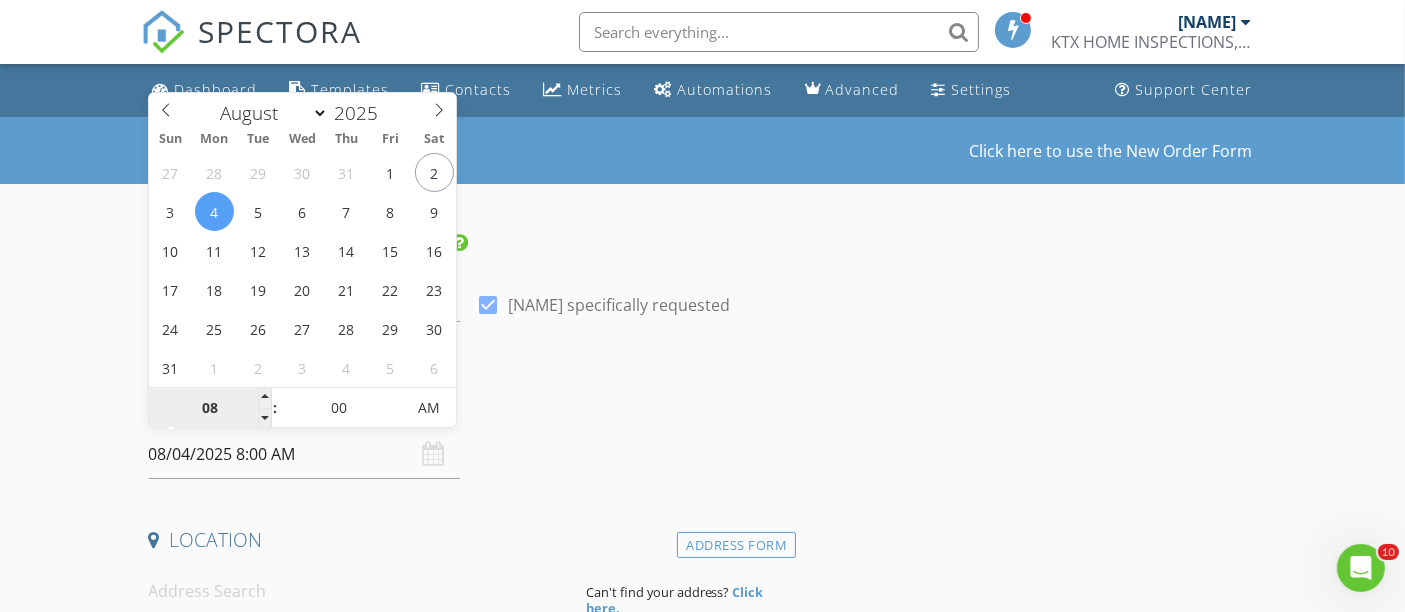 click on "08" at bounding box center [210, 409] 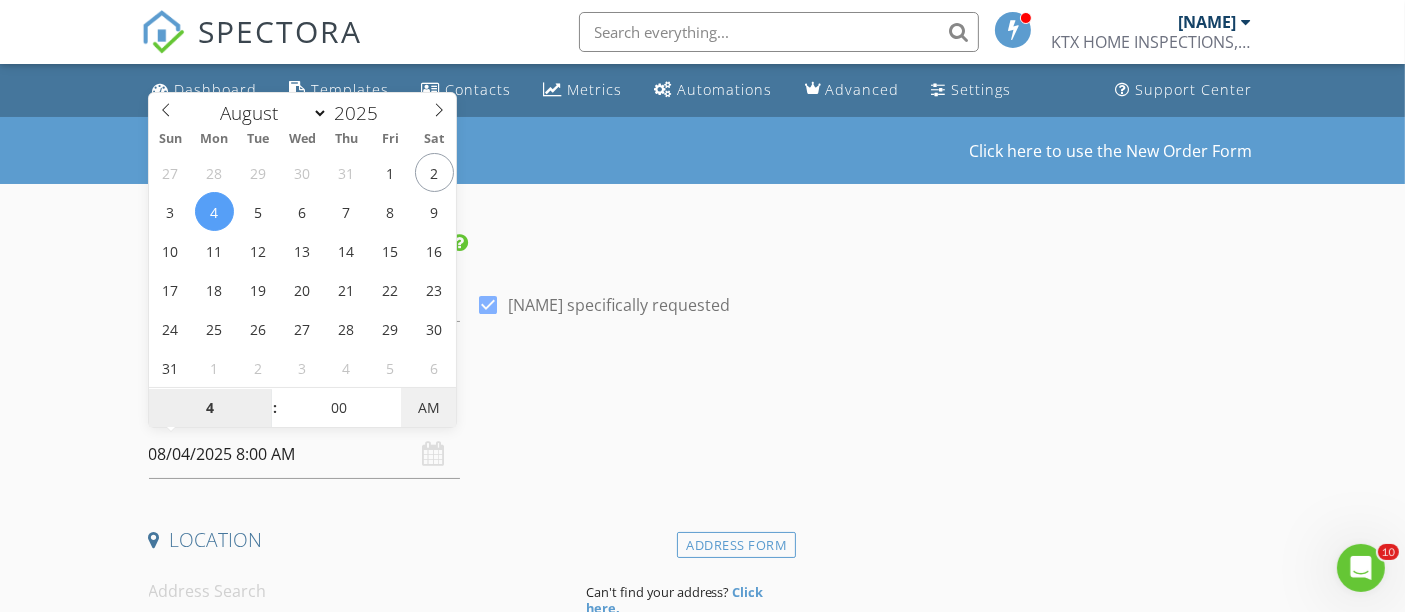 type on "04" 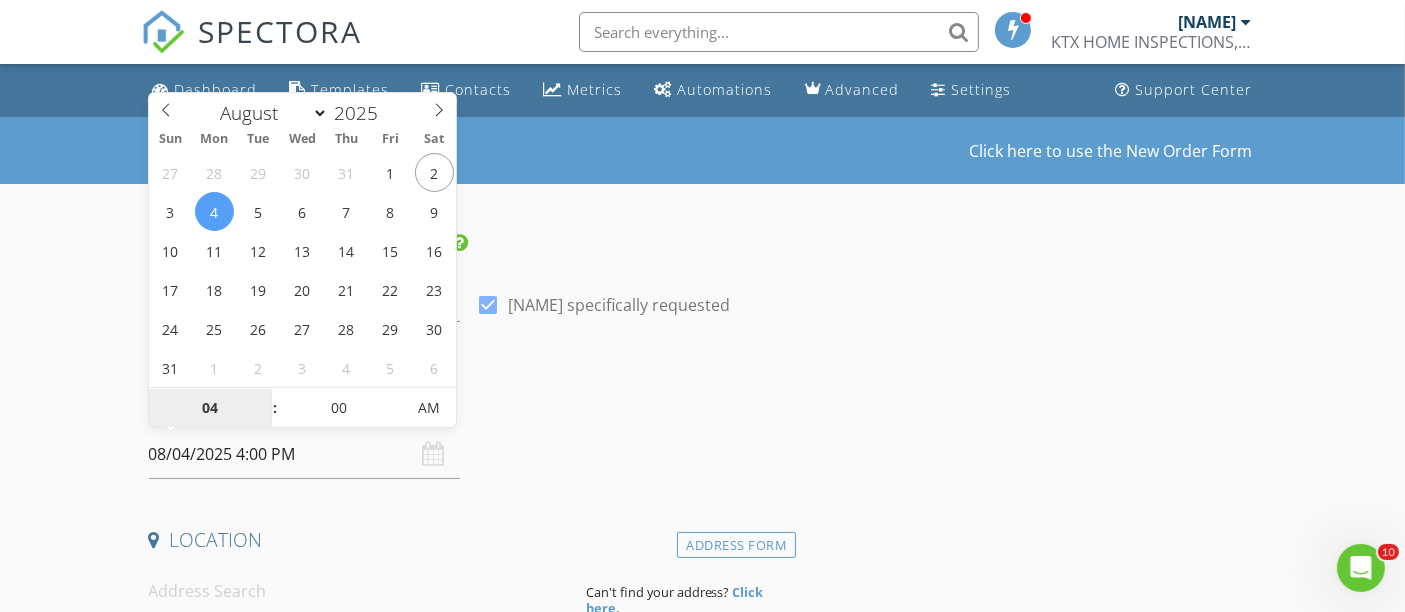 drag, startPoint x: 430, startPoint y: 412, endPoint x: 911, endPoint y: 376, distance: 482.3453 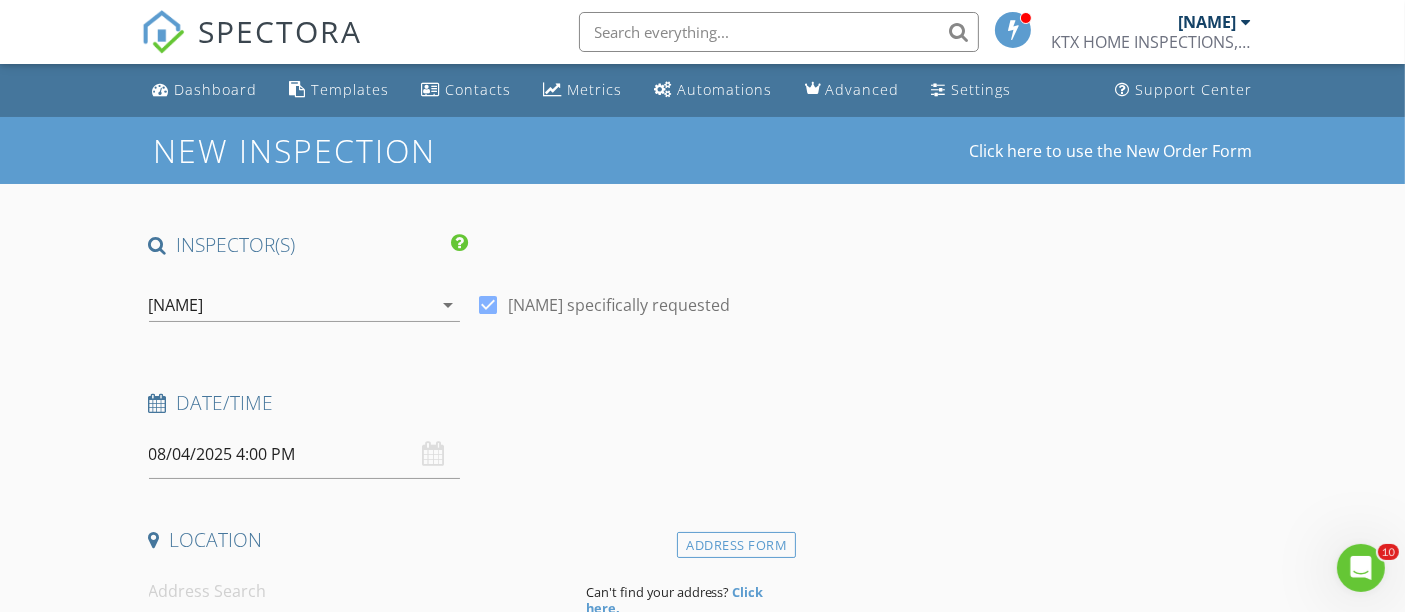drag, startPoint x: 911, startPoint y: 376, endPoint x: 942, endPoint y: 361, distance: 34.43835 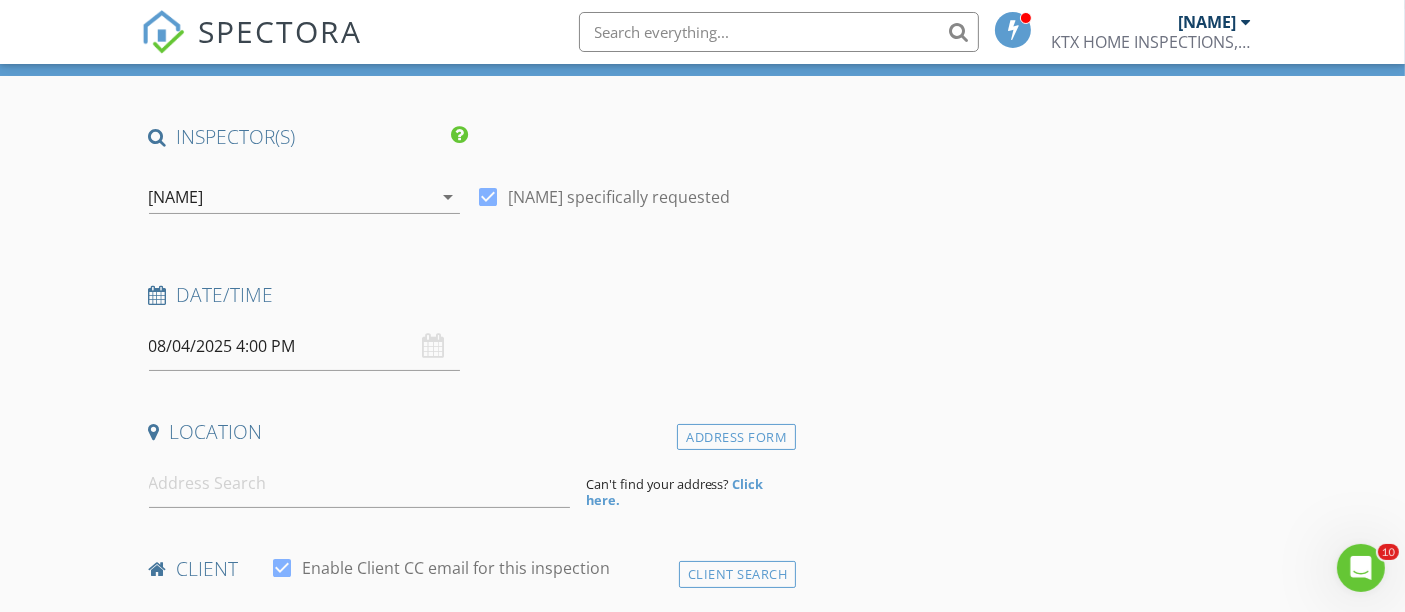 scroll, scrollTop: 222, scrollLeft: 0, axis: vertical 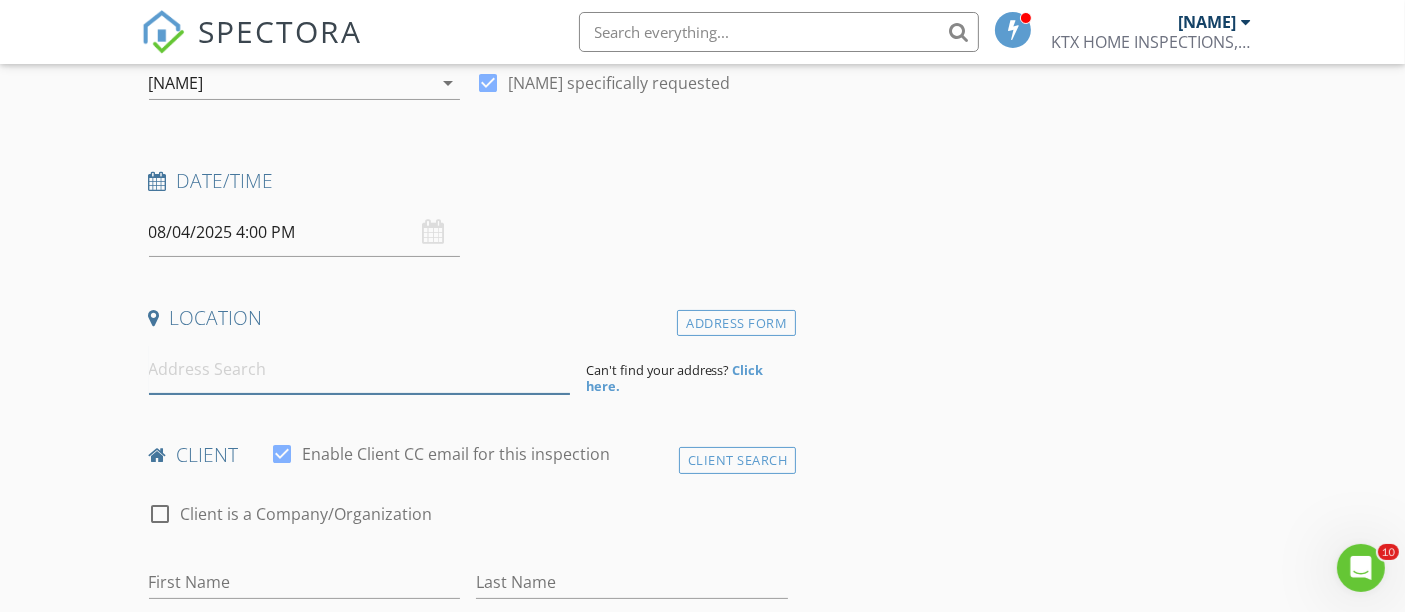 click at bounding box center [359, 369] 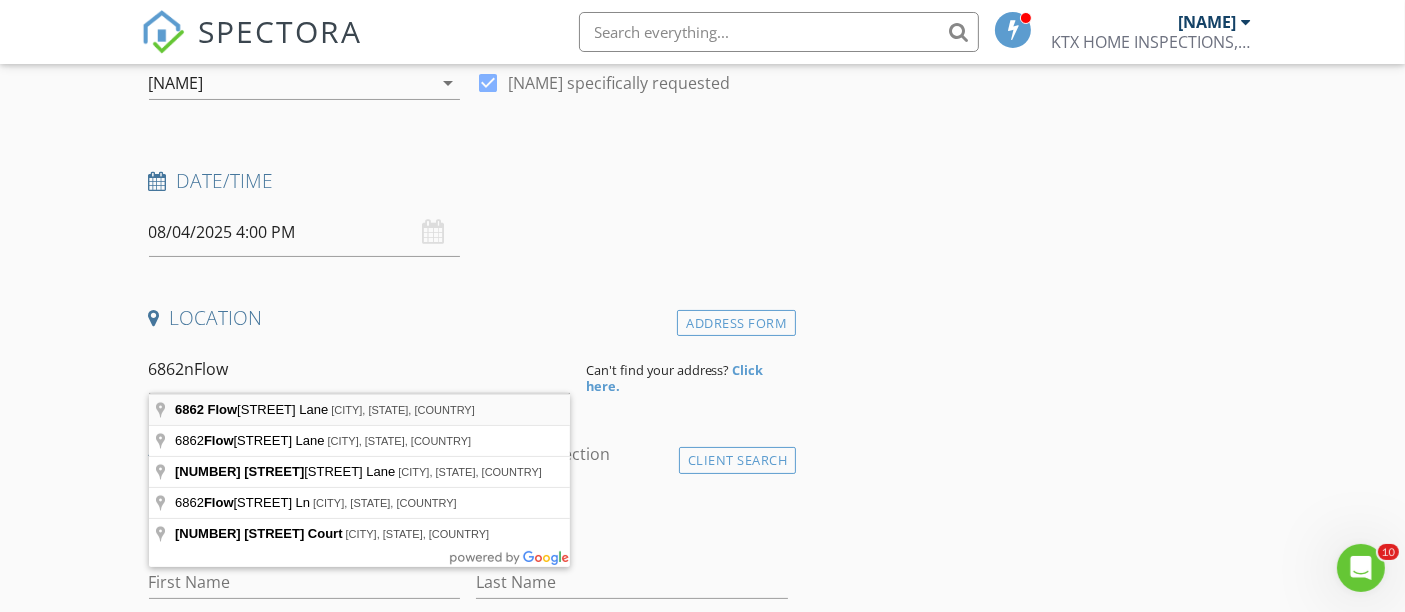 type on "6862 Flowering Ginger Lane, Katy, TX, USA" 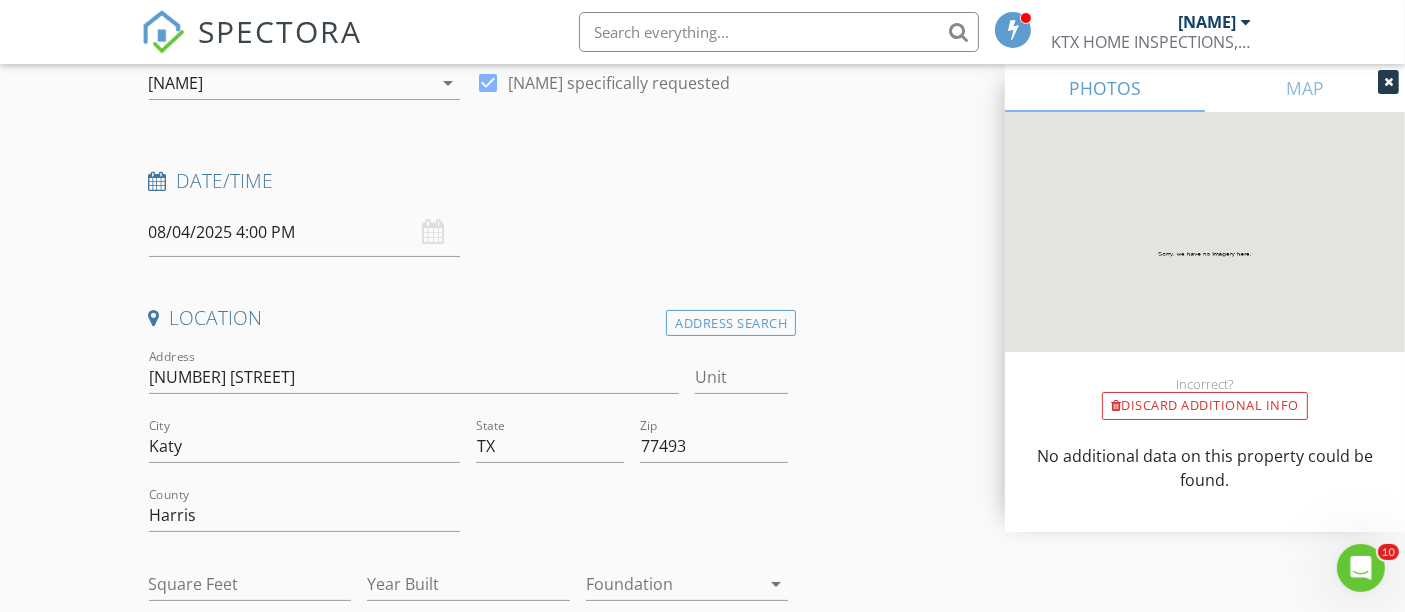 click at bounding box center (1388, 82) 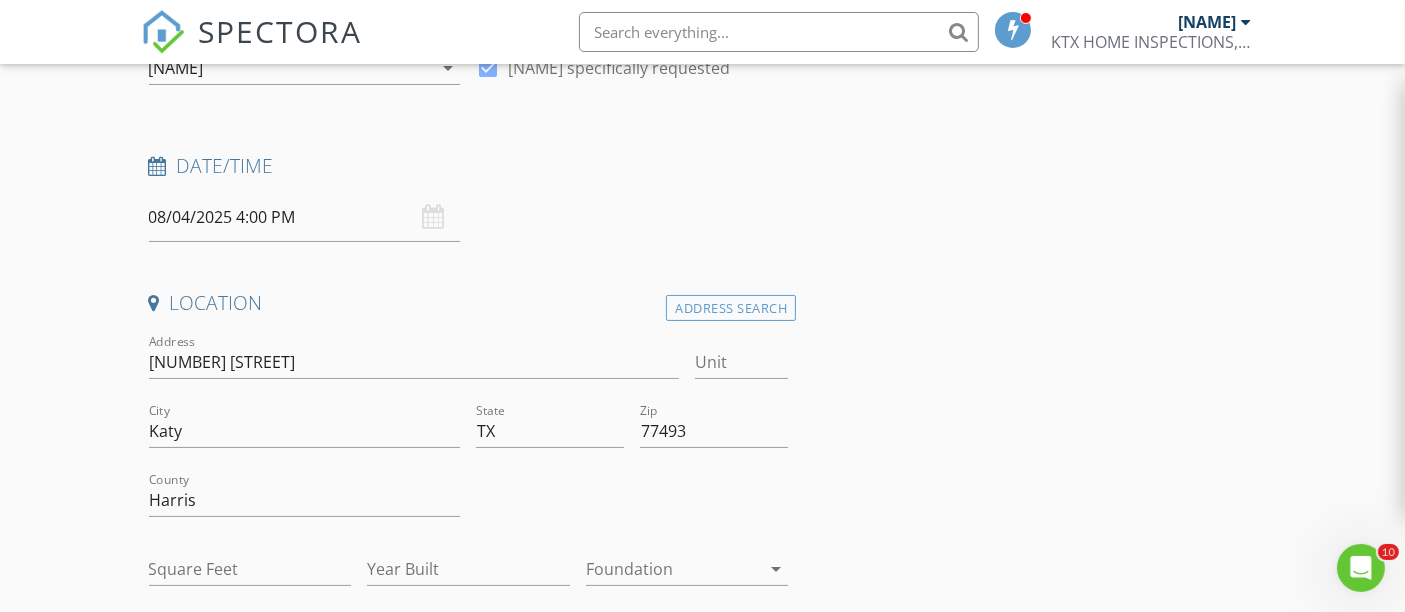 scroll, scrollTop: 444, scrollLeft: 0, axis: vertical 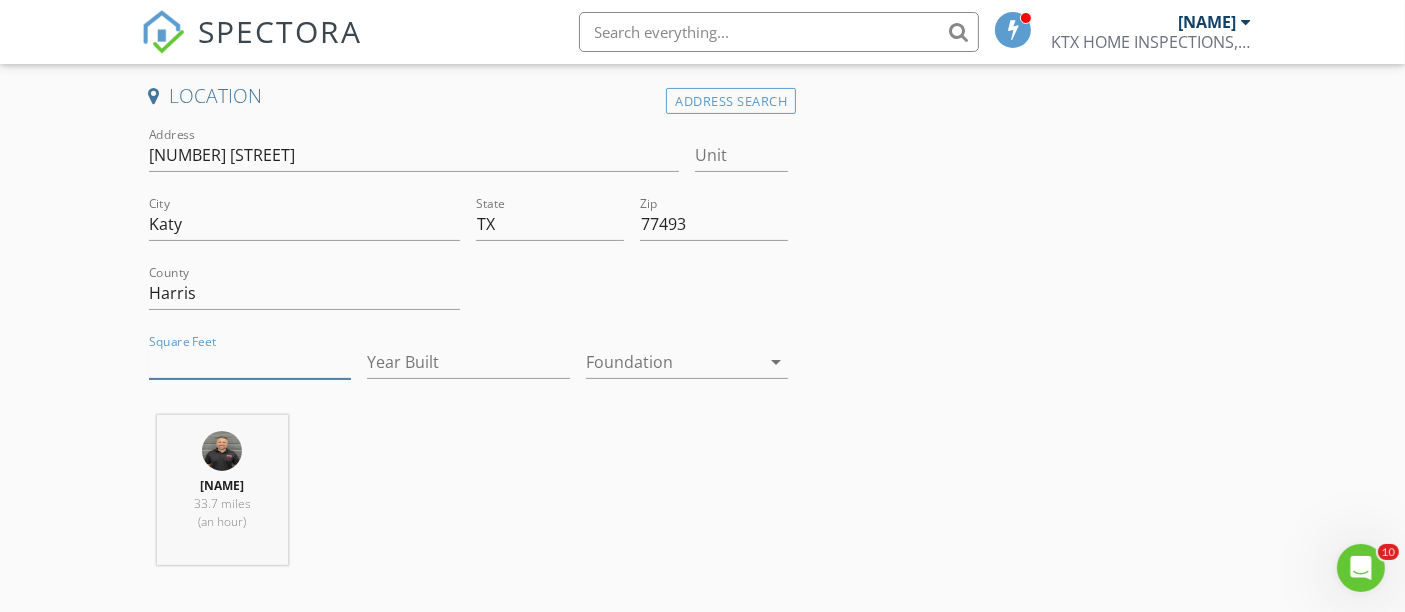 click on "Square Feet" at bounding box center (250, 362) 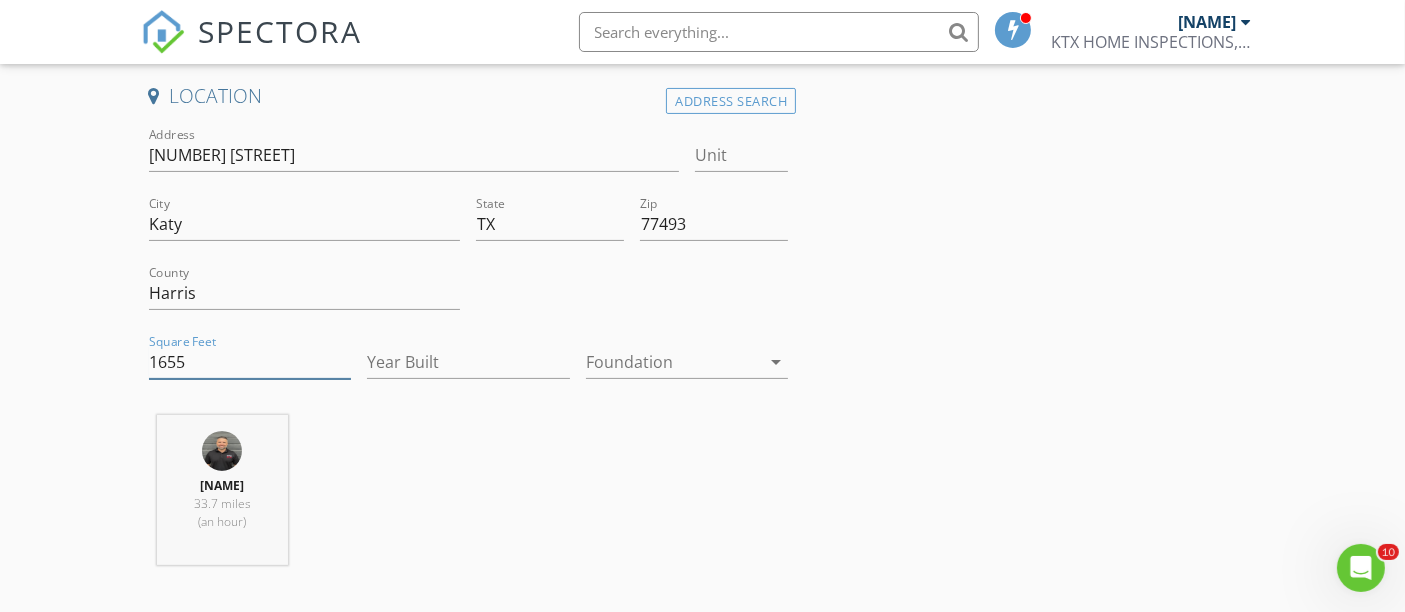 type on "1655" 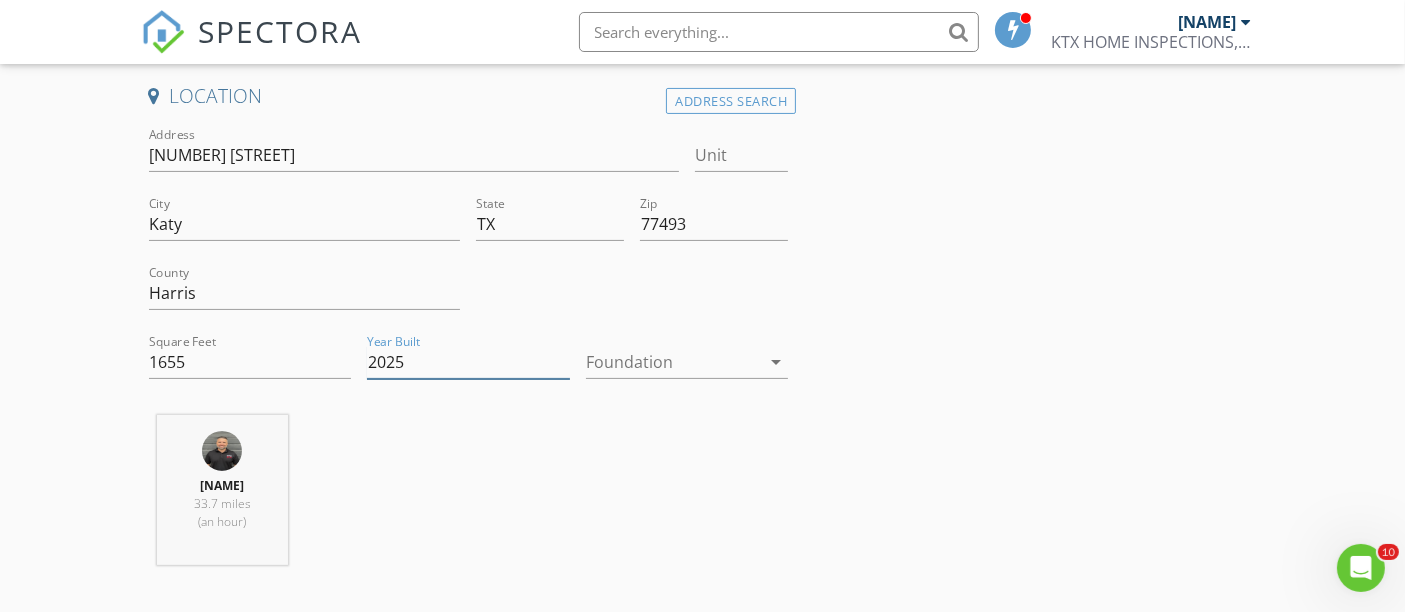 type on "2025" 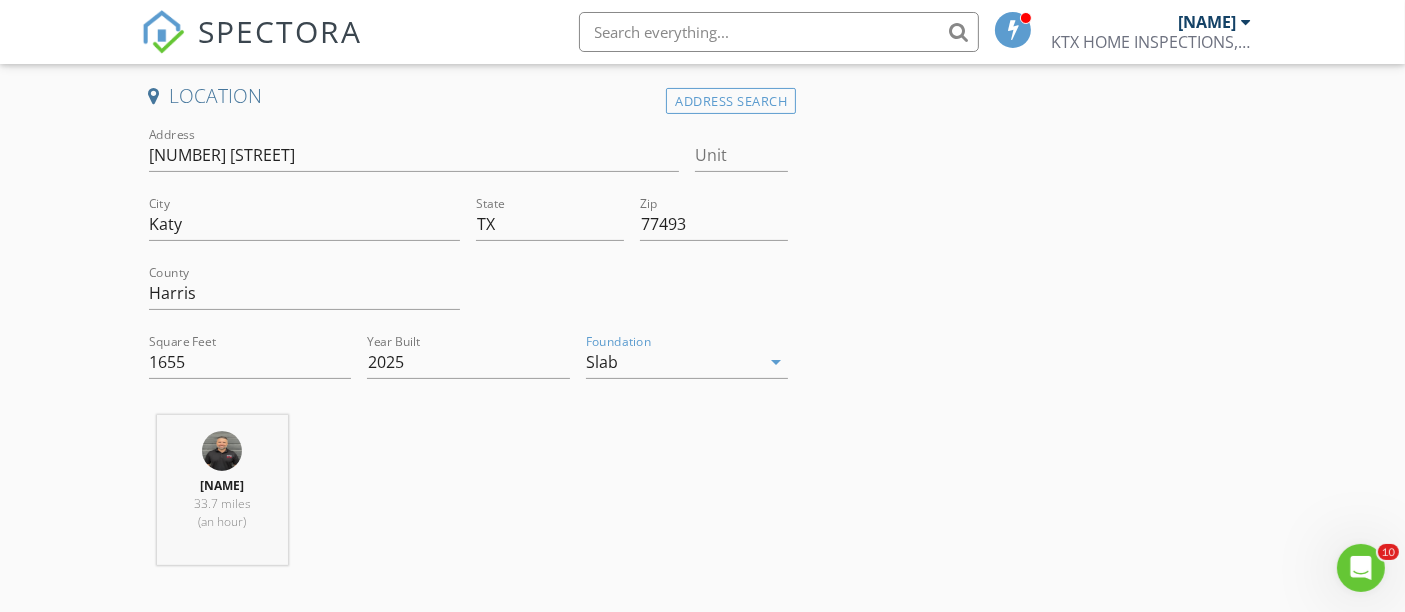 click on "INSPECTOR(S)
check_box   JOHN REESE   PRIMARY   JOHN REESE arrow_drop_down   check_box JOHN REESE specifically requested
Date/Time
08/04/2025 4:00 PM
Location
Address Search       Address 6862 Flowering Ginger Ln   Unit   City Katy   State TX   Zip 77493   County Harris     Square Feet 1655   Year Built 2025   Foundation Slab arrow_drop_down     JOHN REESE     33.7 miles     (an hour)
client
check_box Enable Client CC email for this inspection   Client Search     check_box_outline_blank Client is a Company/Organization     First Name   Last Name   Email   CC Email   Phone           Notes   Private Notes
ADD ADDITIONAL client
SERVICES
check_box_outline_blank   Residential Inspection   check_box_outline_blank   Over 5000sq ft: Call Office for Pricing   check_box_outline_blank" at bounding box center (703, 1427) 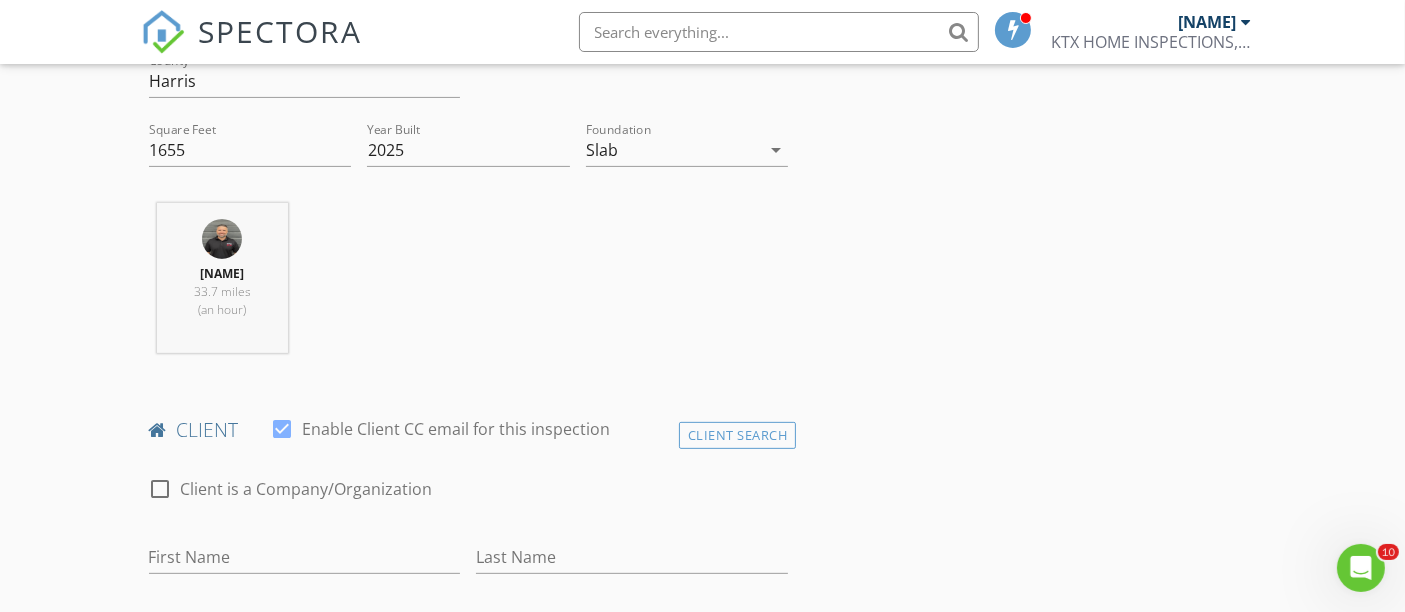 scroll, scrollTop: 888, scrollLeft: 0, axis: vertical 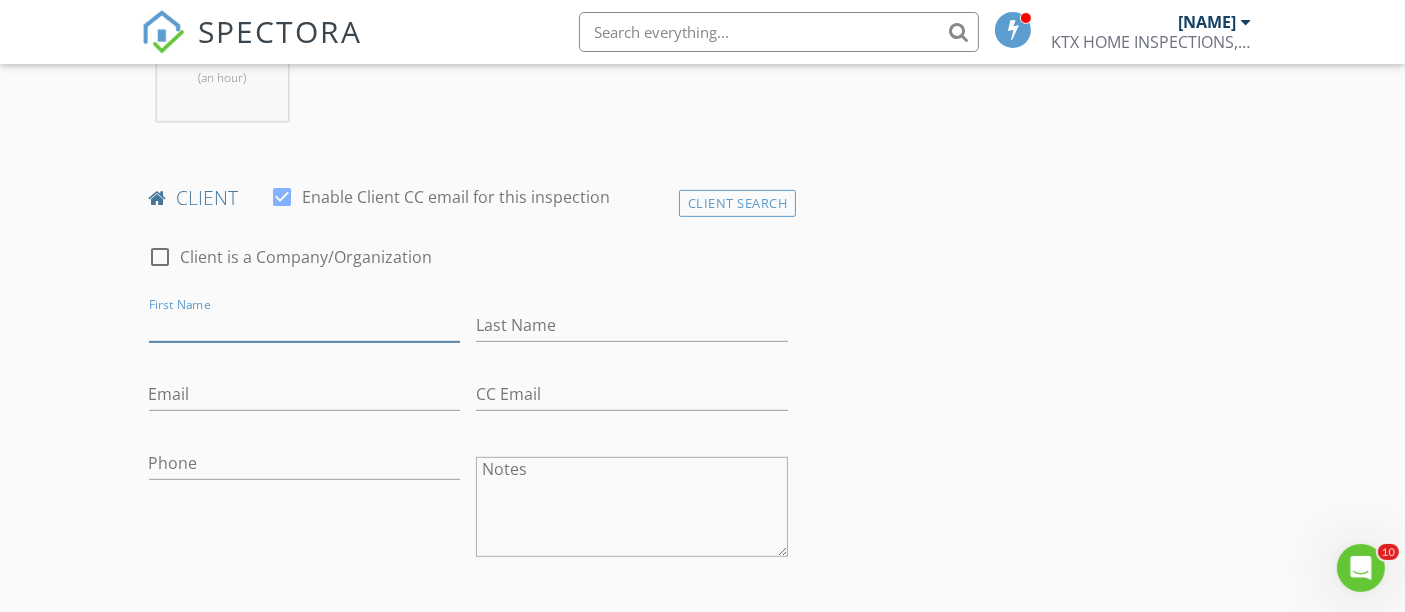 click on "First Name" at bounding box center [305, 325] 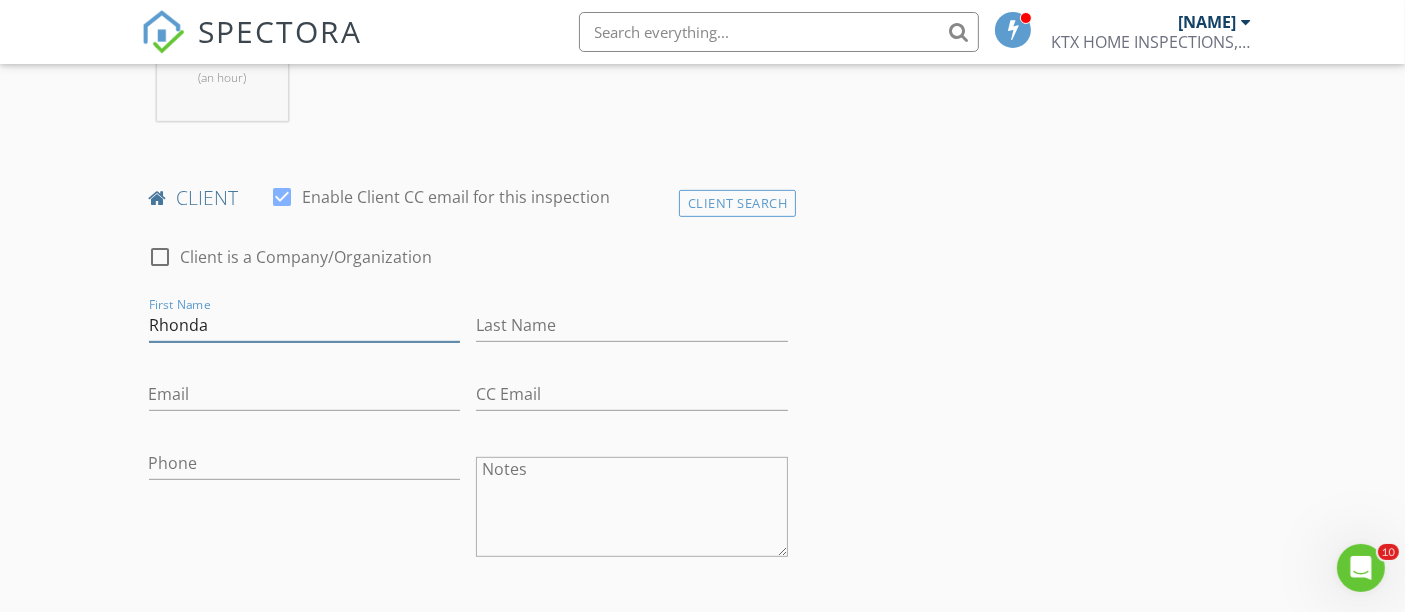 type on "Rhonda" 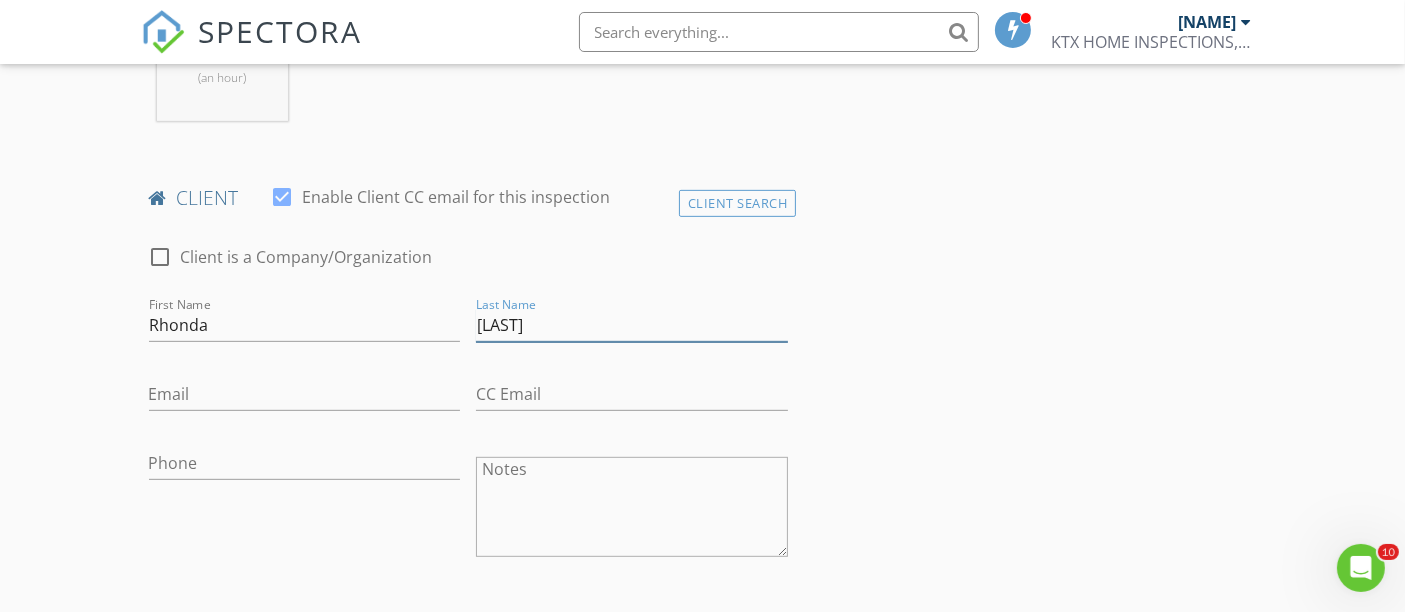 type on "Wyatt" 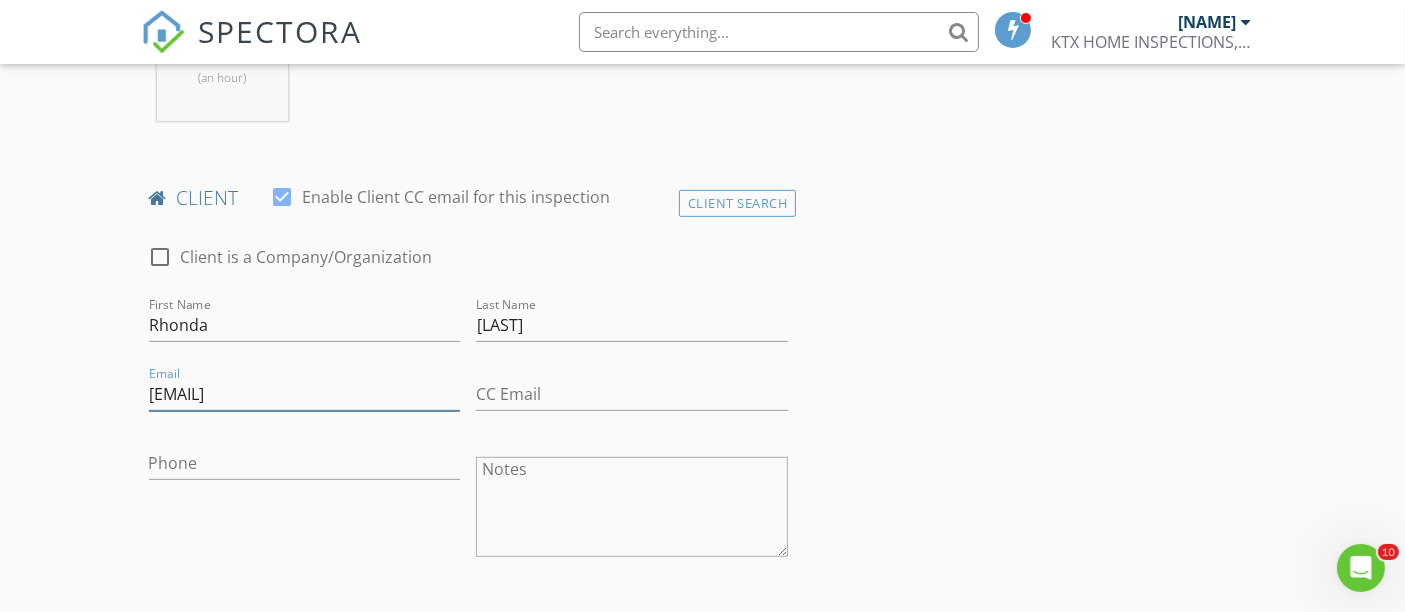 type on "rhonda.wyatt@yahoo.com" 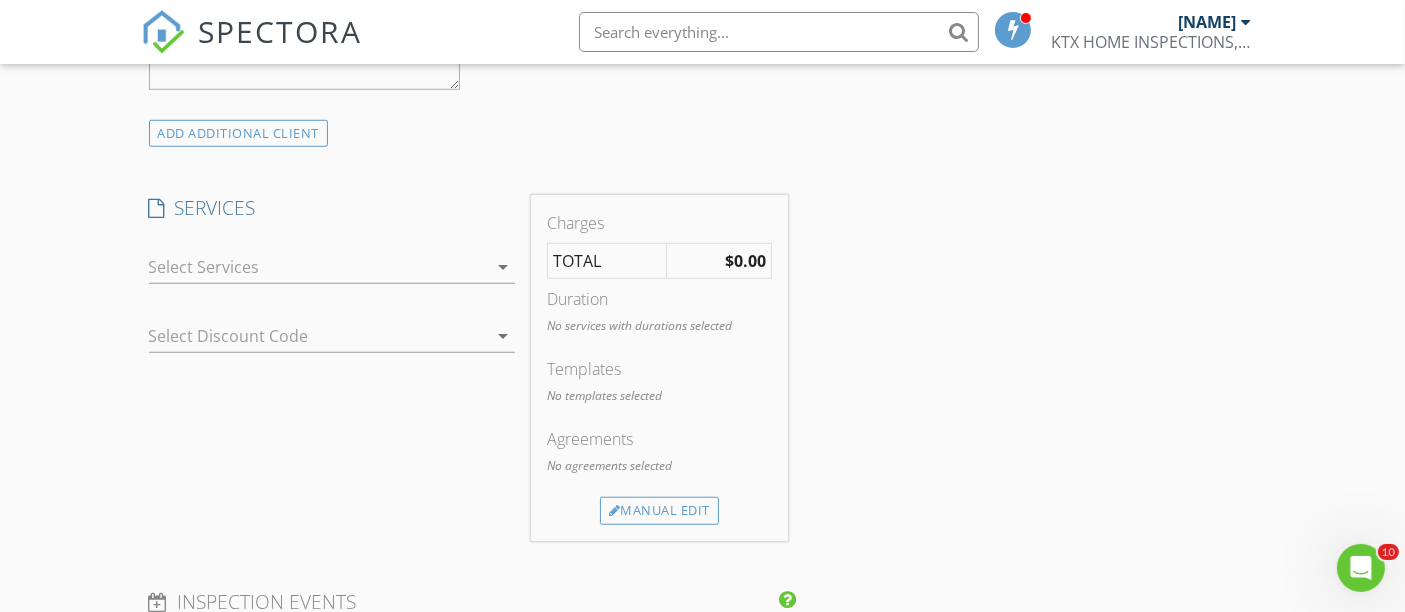 scroll, scrollTop: 1666, scrollLeft: 0, axis: vertical 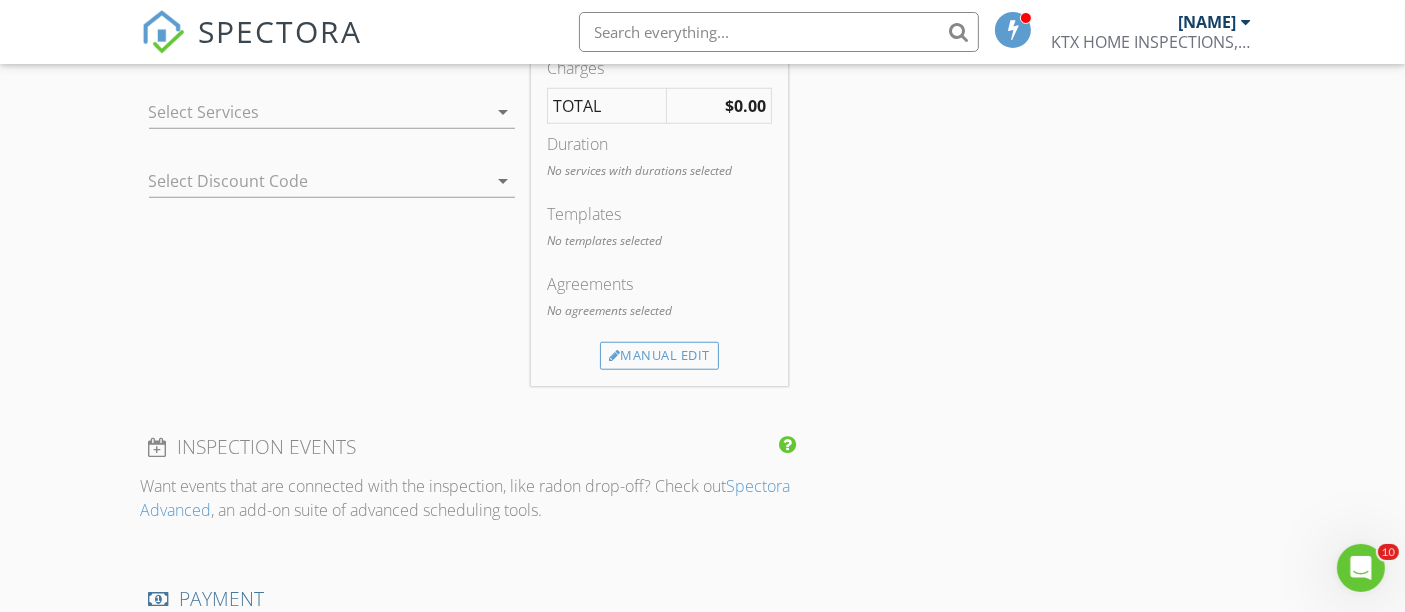 type on "346-212-9391" 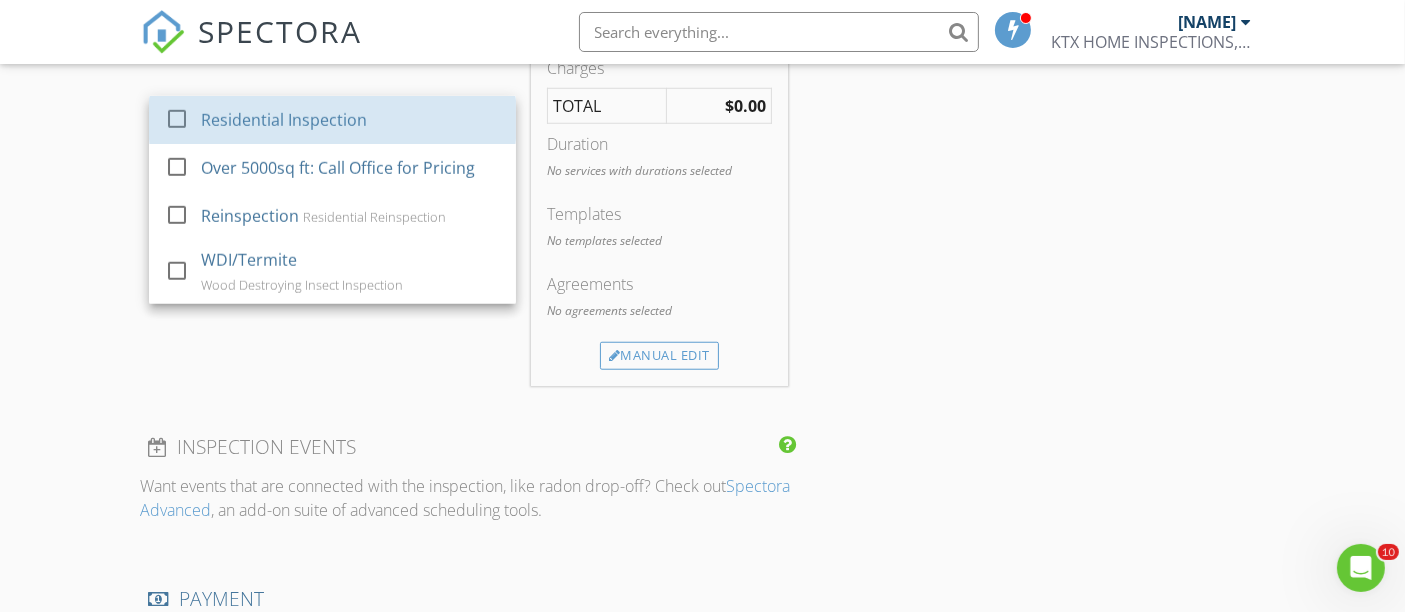 drag, startPoint x: 312, startPoint y: 118, endPoint x: 1121, endPoint y: 217, distance: 815.035 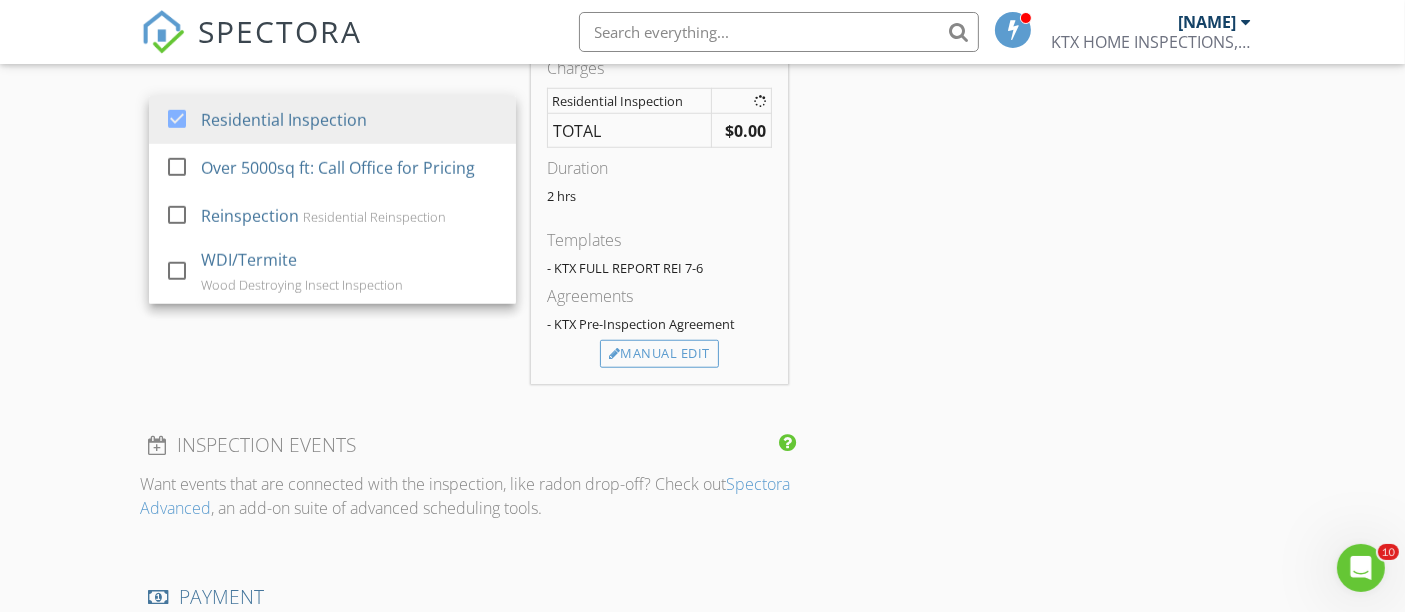 click on "INSPECTOR(S)
check_box   JOHN REESE   PRIMARY   JOHN REESE arrow_drop_down   check_box JOHN REESE specifically requested
Date/Time
08/04/2025 4:00 PM
Location
Address Search       Address 6862 Flowering Ginger Ln   Unit   City Katy   State TX   Zip 77493   County Harris     Square Feet 1655   Year Built 2025   Foundation Slab arrow_drop_down     JOHN REESE     33.7 miles     (an hour)
client
check_box Enable Client CC email for this inspection   Client Search     check_box_outline_blank Client is a Company/Organization     First Name Rhonda   Last Name Wyatt   Email rhonda.wyatt@yahoo.com   CC Email   Phone 346-212-9391           Notes   Private Notes
ADD ADDITIONAL client
SERVICES
check_box   Residential Inspection   check_box_outline_blank     check_box_outline_blank" at bounding box center [703, 204] 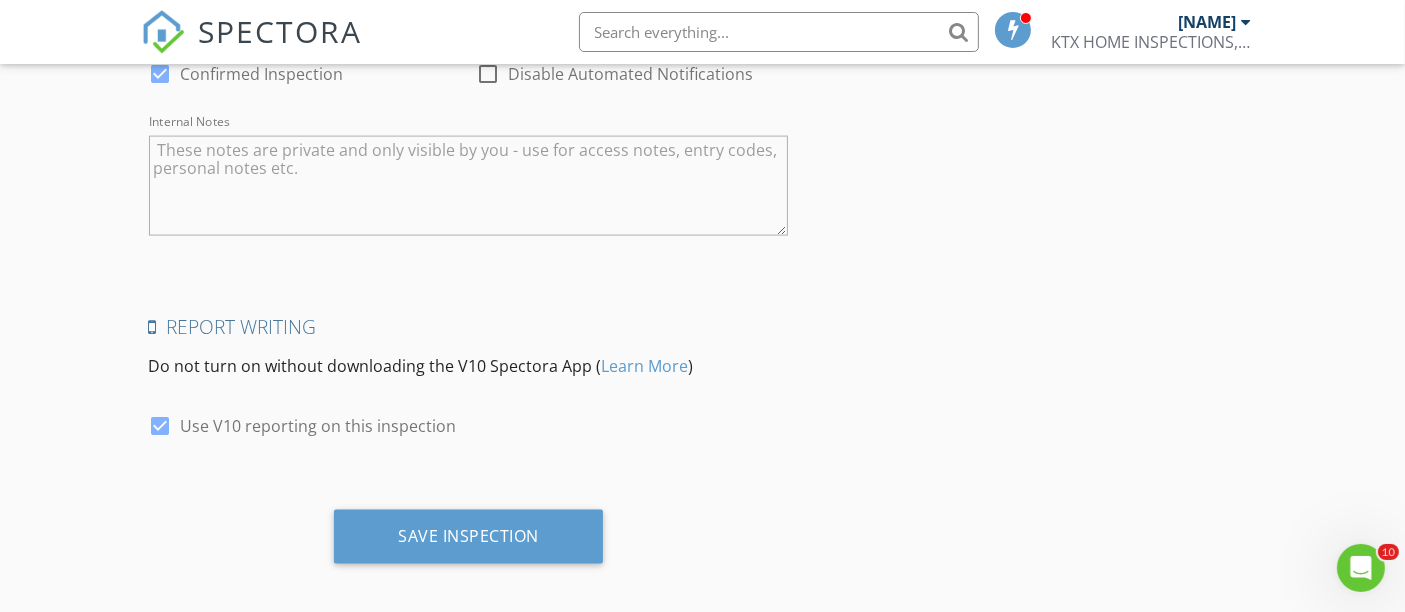 scroll, scrollTop: 2969, scrollLeft: 0, axis: vertical 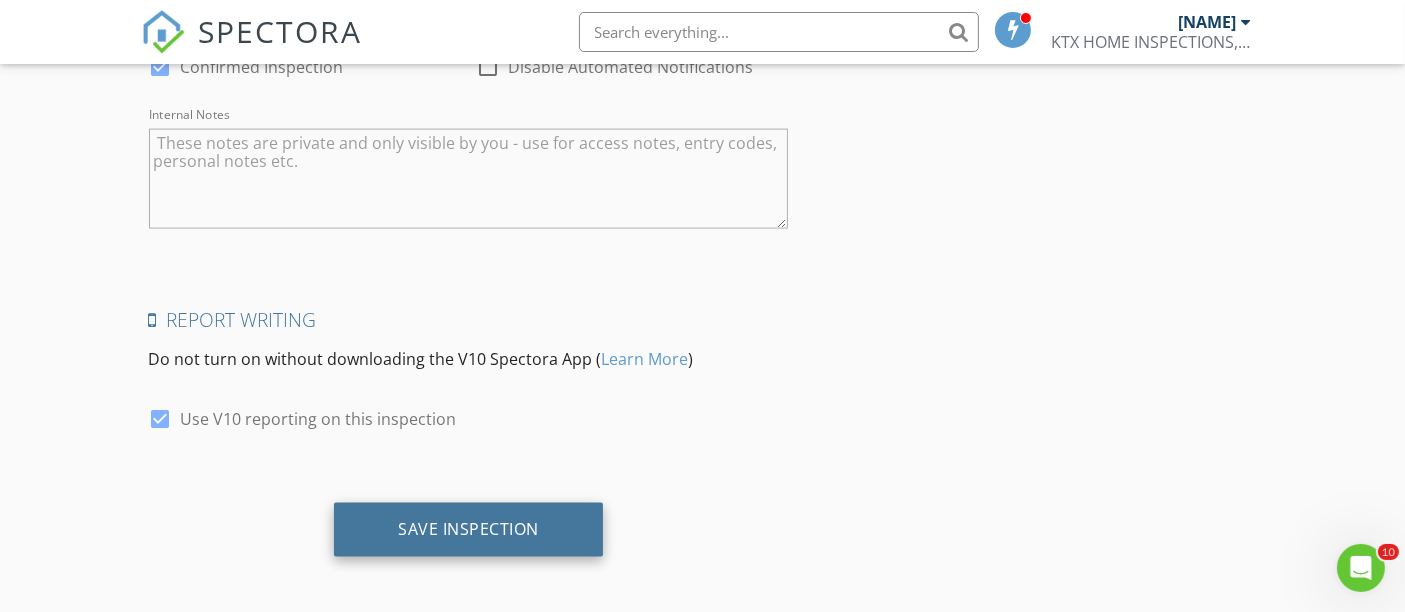 click on "Save Inspection" at bounding box center (468, 530) 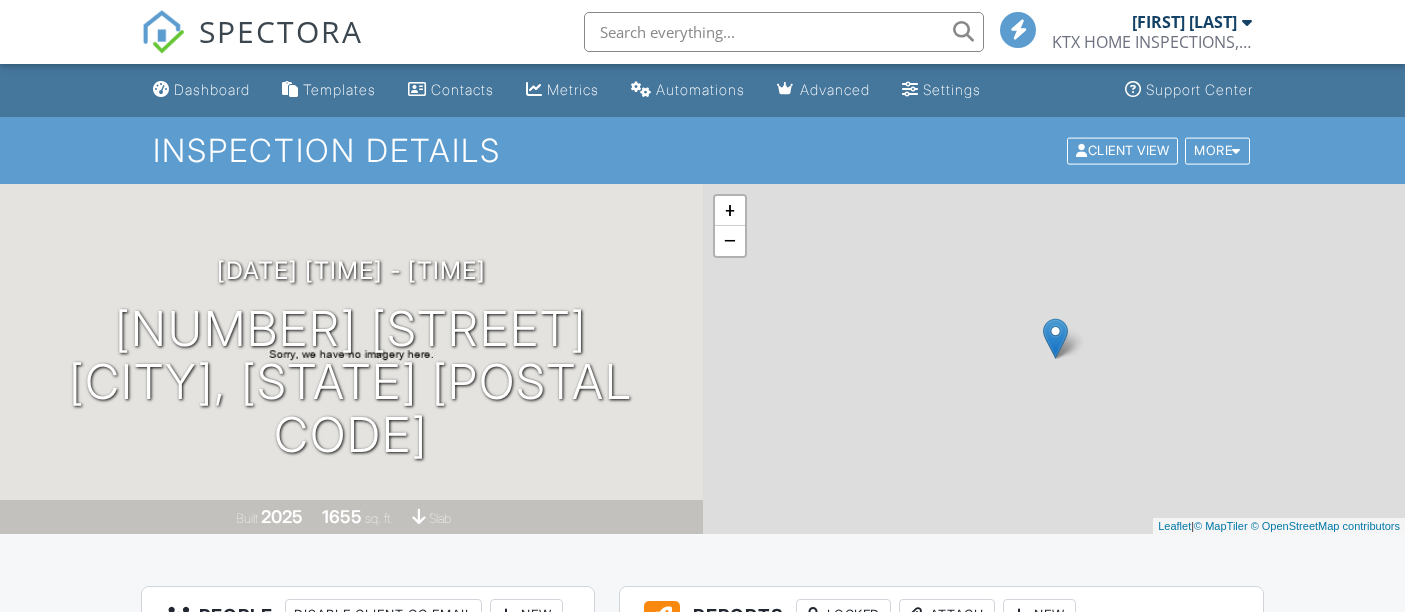 scroll, scrollTop: 0, scrollLeft: 0, axis: both 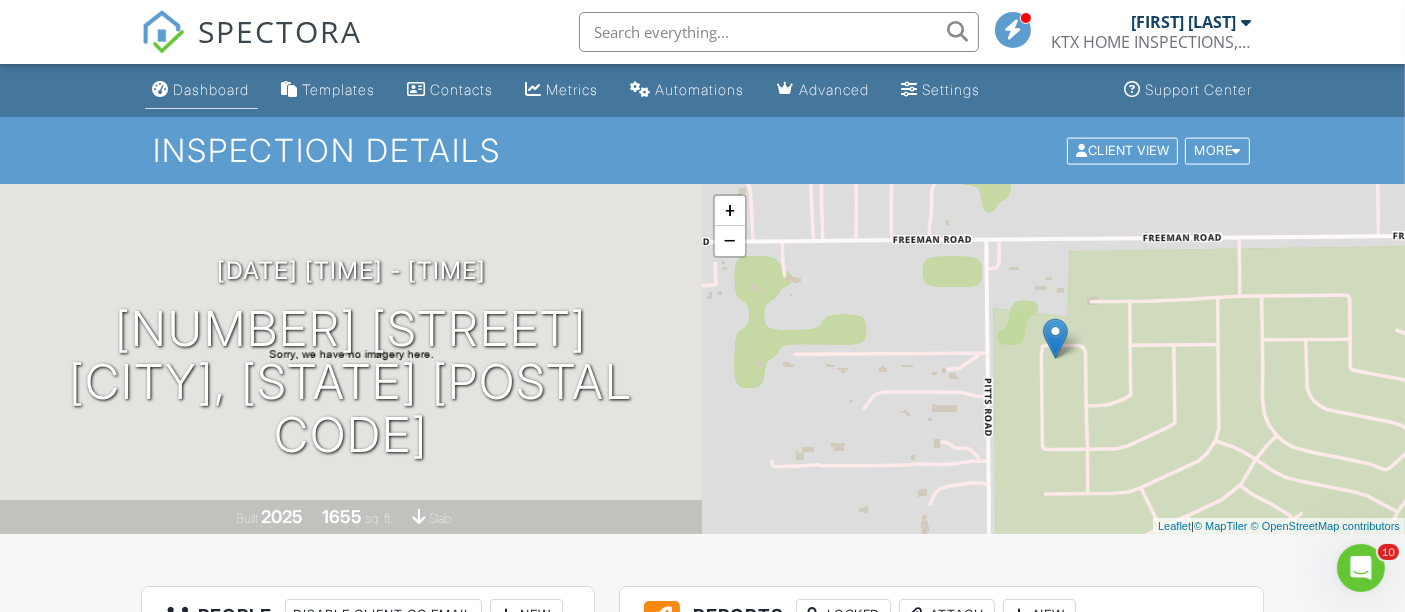 click on "Dashboard" at bounding box center [201, 90] 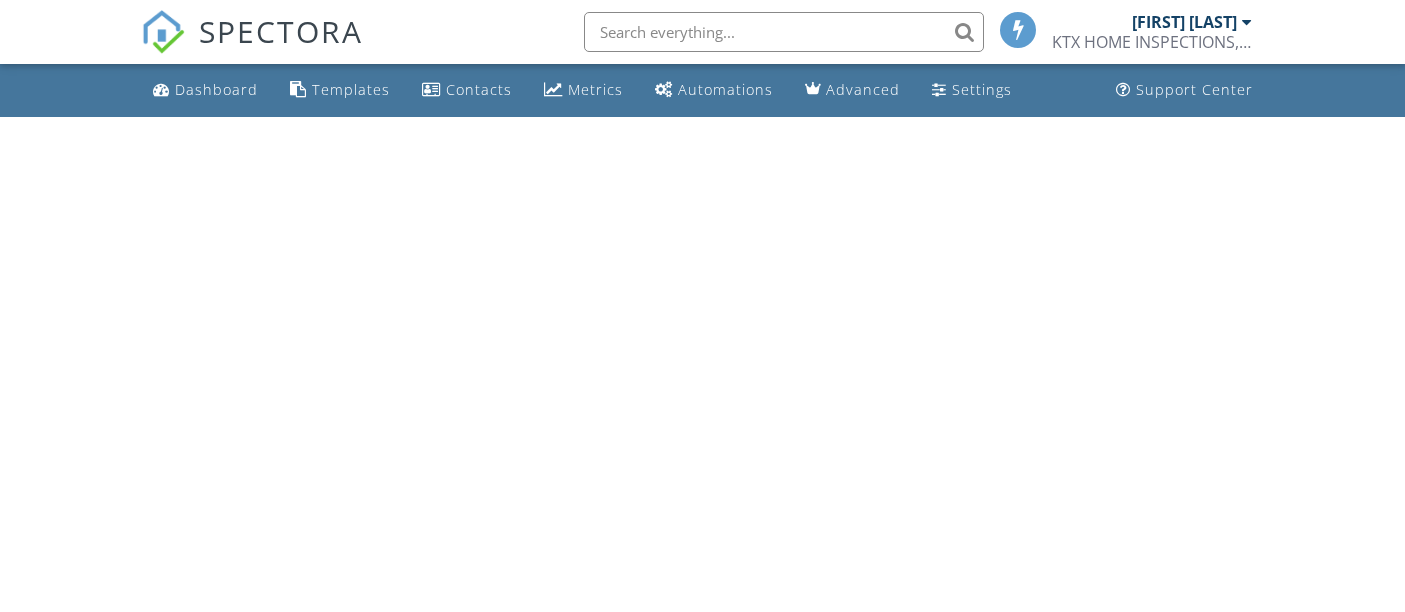 scroll, scrollTop: 0, scrollLeft: 0, axis: both 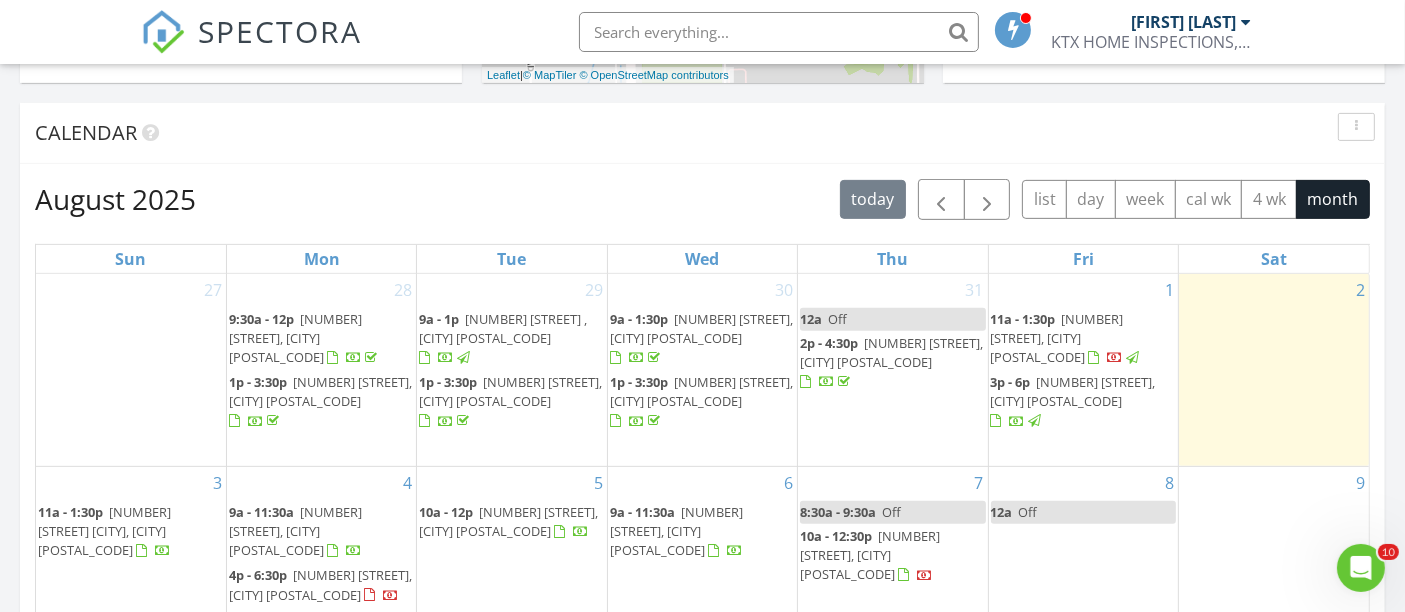 click on "[NUMBER] [STREET], [CITY] [POSTAL_CODE]" at bounding box center (1057, 338) 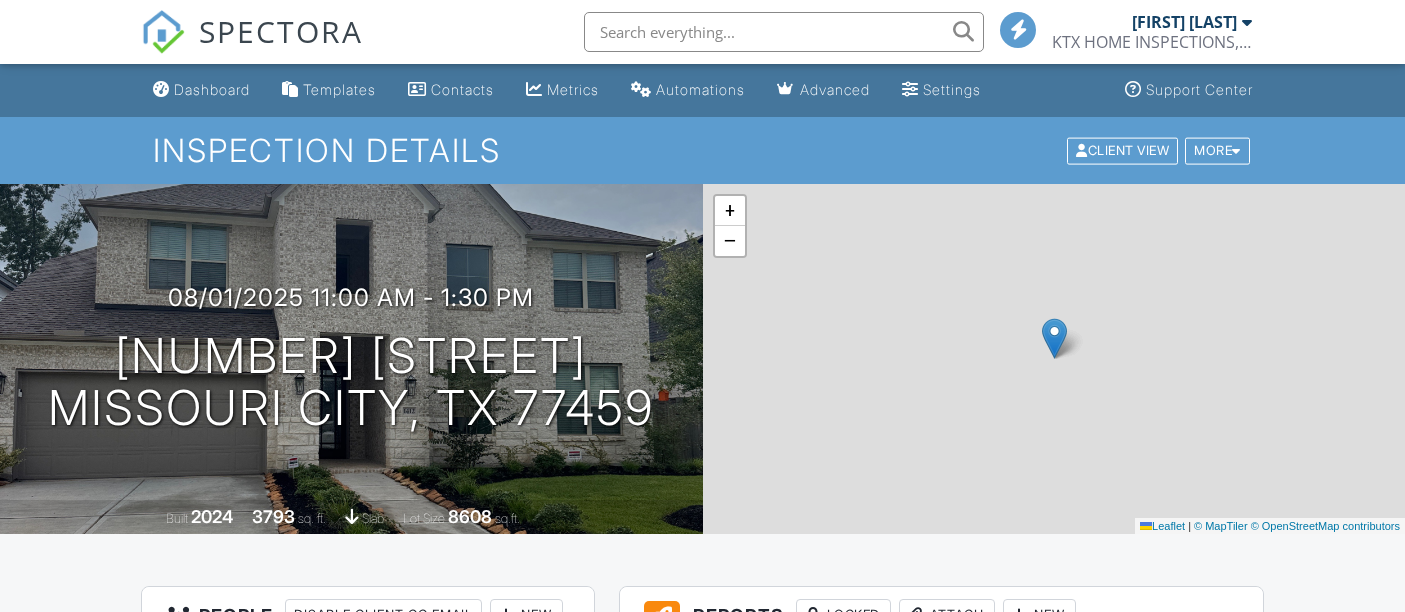 scroll, scrollTop: 2555, scrollLeft: 0, axis: vertical 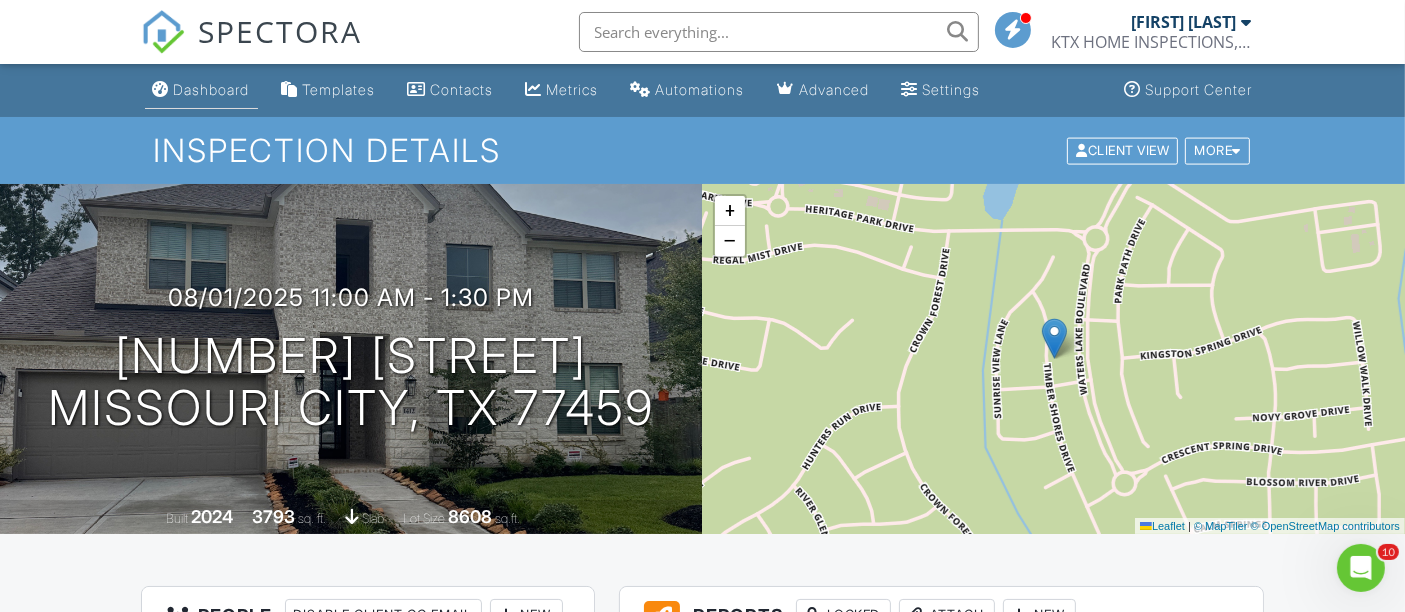 click on "Dashboard" at bounding box center [212, 89] 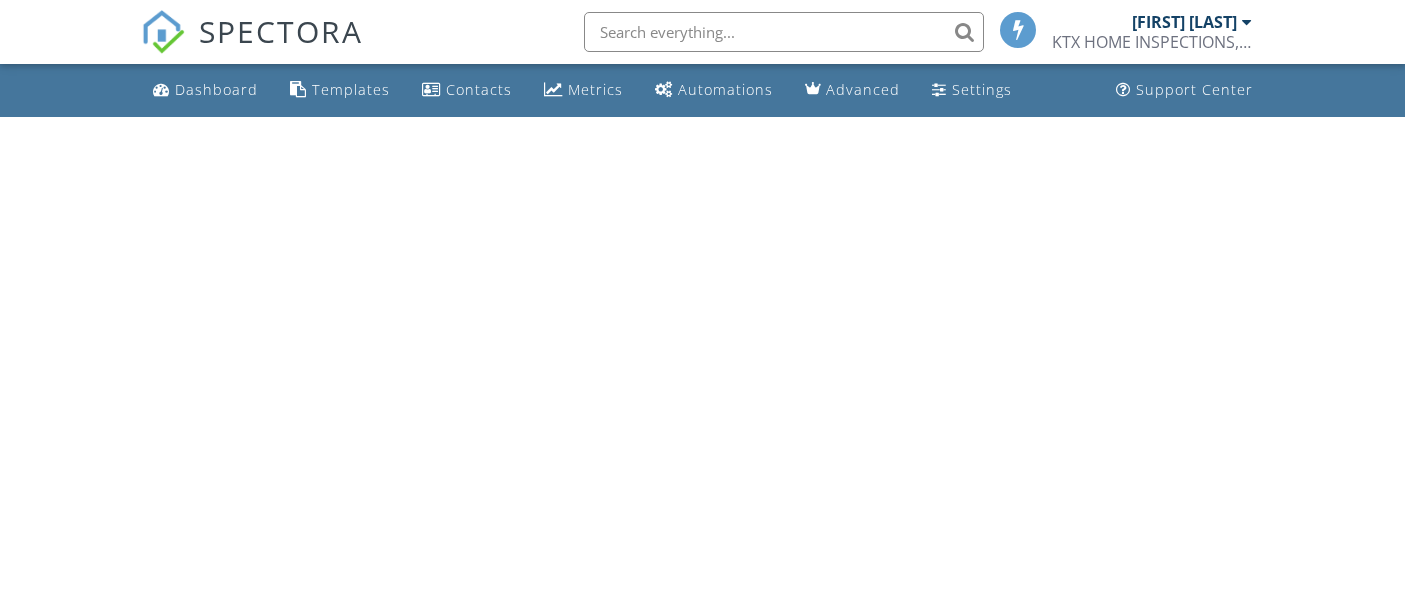 scroll, scrollTop: 0, scrollLeft: 0, axis: both 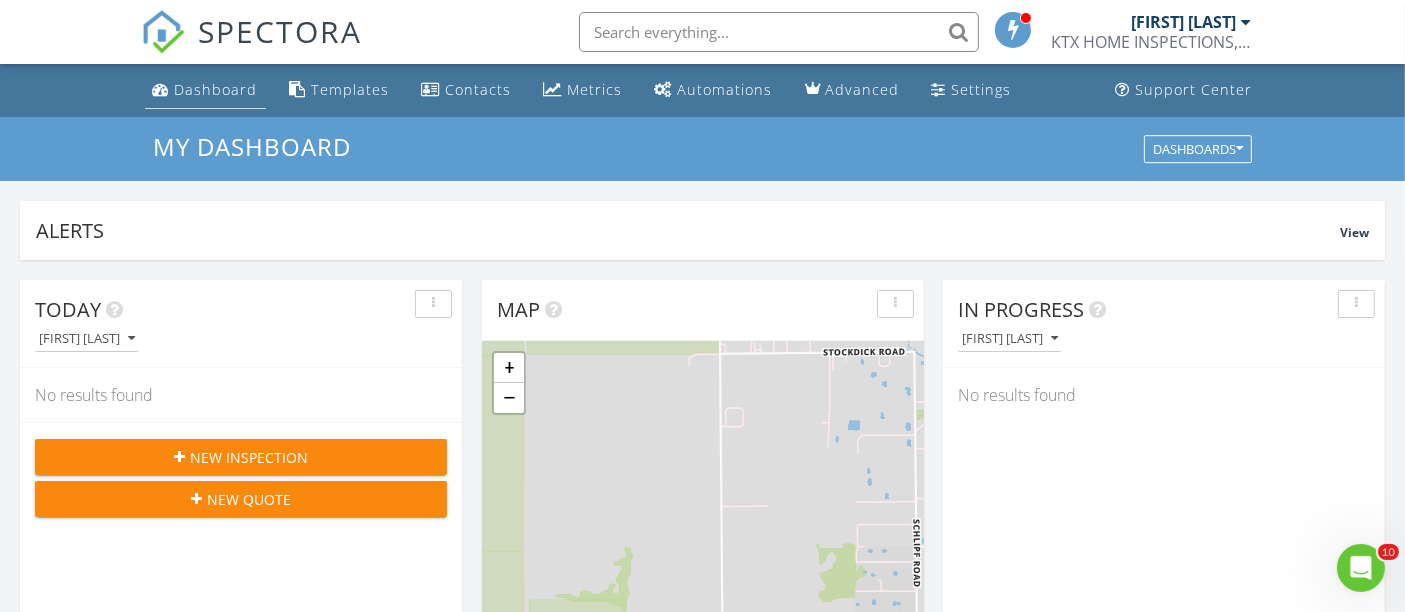click on "Dashboard" at bounding box center (216, 89) 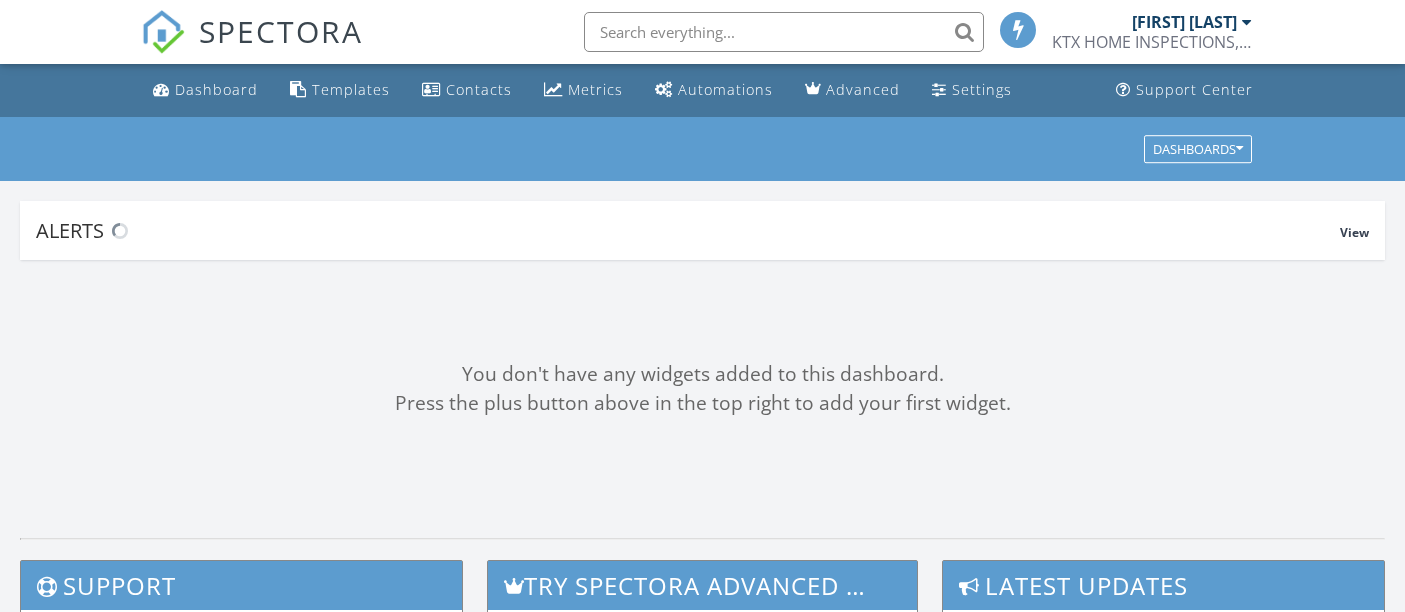 scroll, scrollTop: 554, scrollLeft: 0, axis: vertical 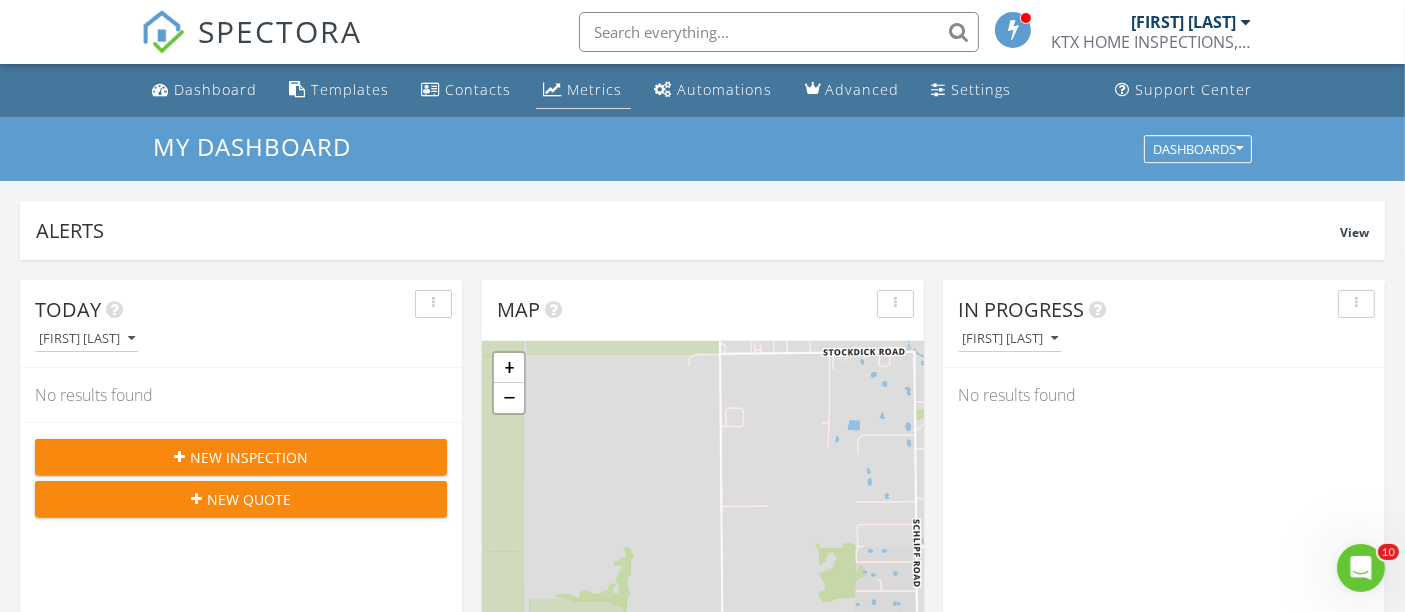 click on "Metrics" at bounding box center (595, 89) 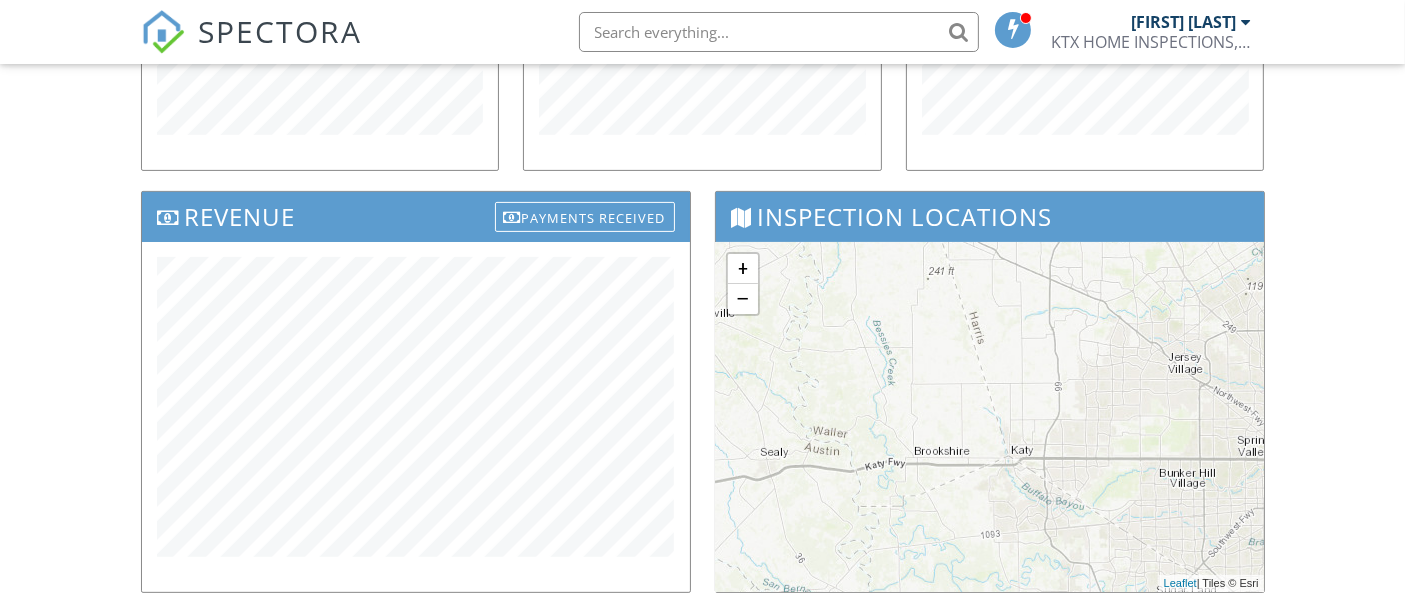 scroll, scrollTop: 555, scrollLeft: 0, axis: vertical 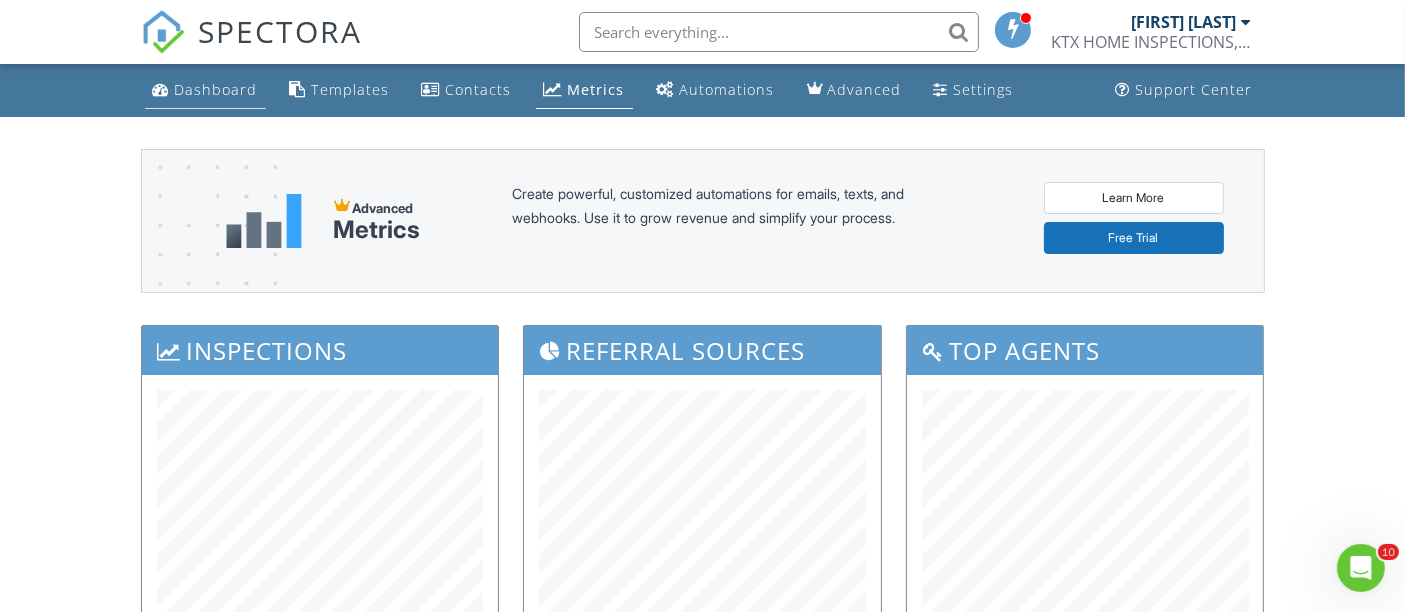 click on "Dashboard" at bounding box center (216, 89) 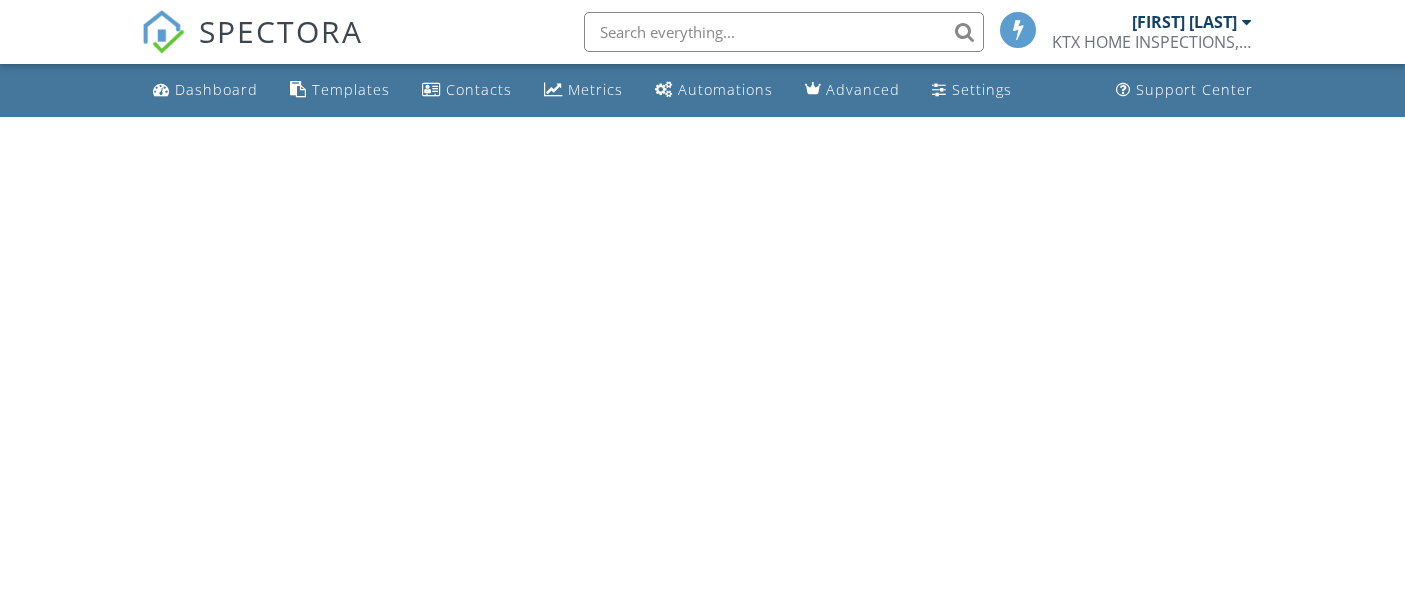 scroll, scrollTop: 0, scrollLeft: 0, axis: both 